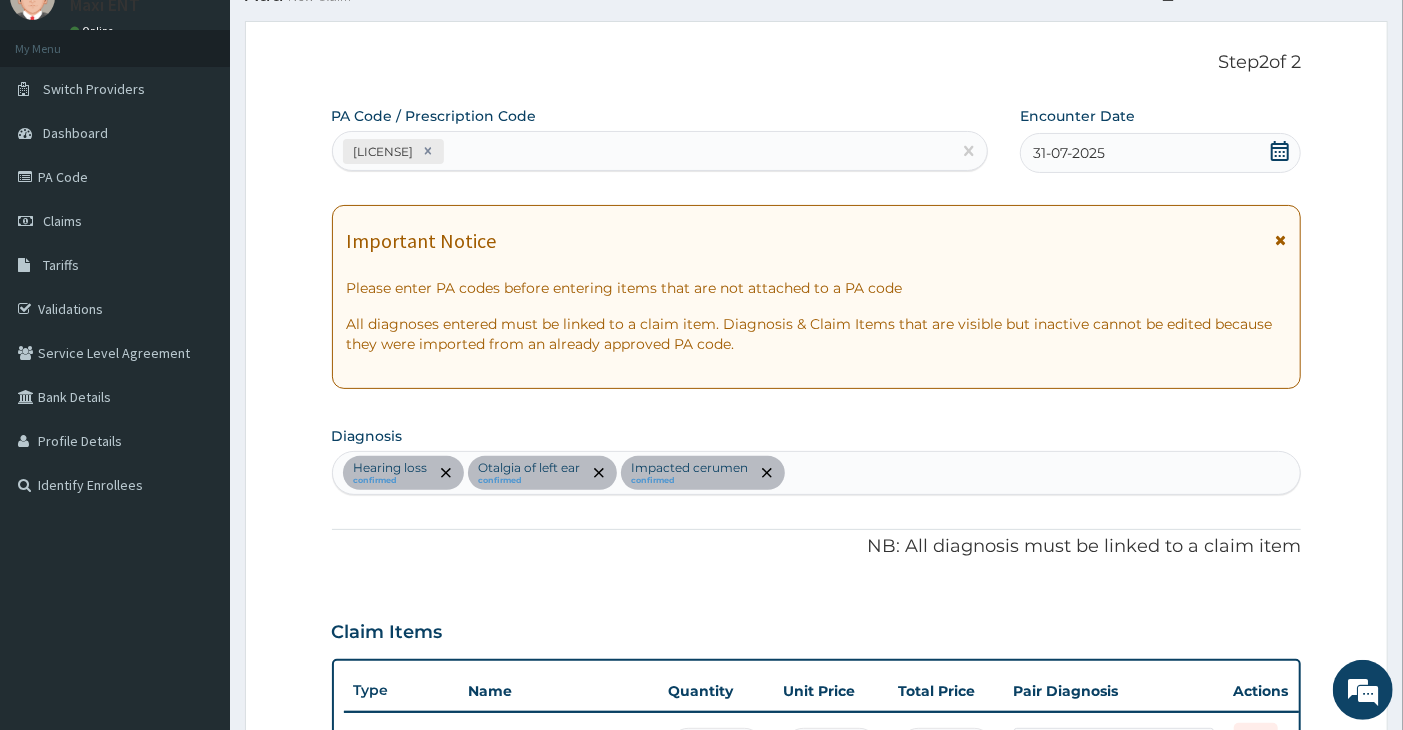 scroll, scrollTop: 0, scrollLeft: 0, axis: both 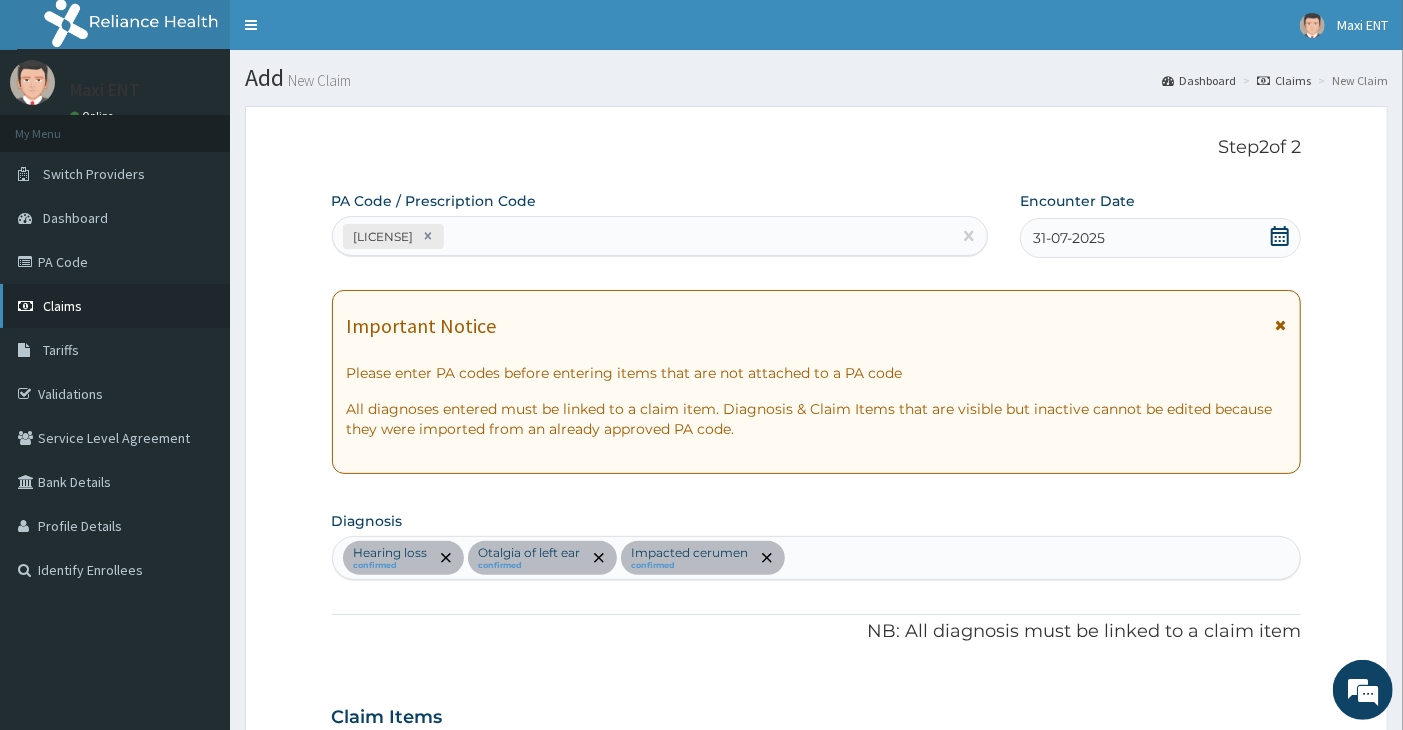 click on "Claims" at bounding box center [115, 306] 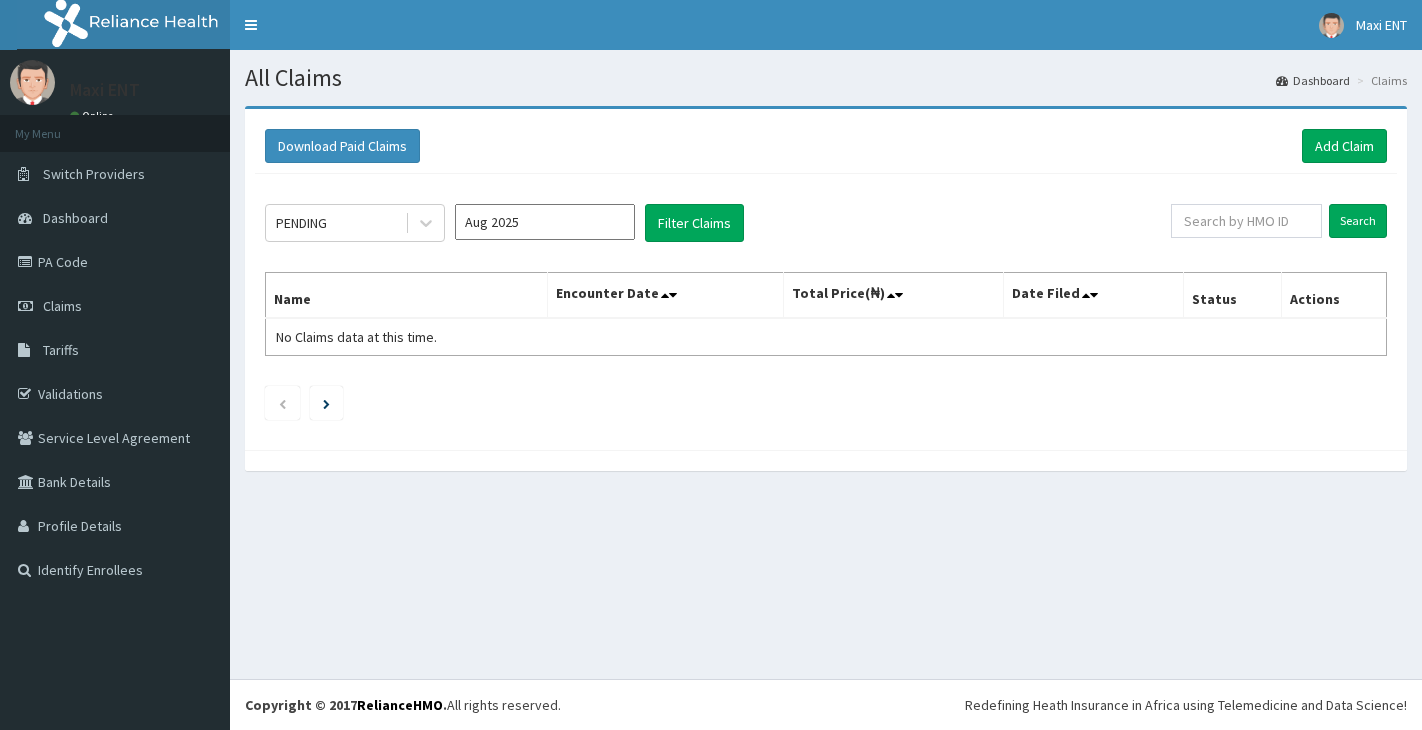 scroll, scrollTop: 0, scrollLeft: 0, axis: both 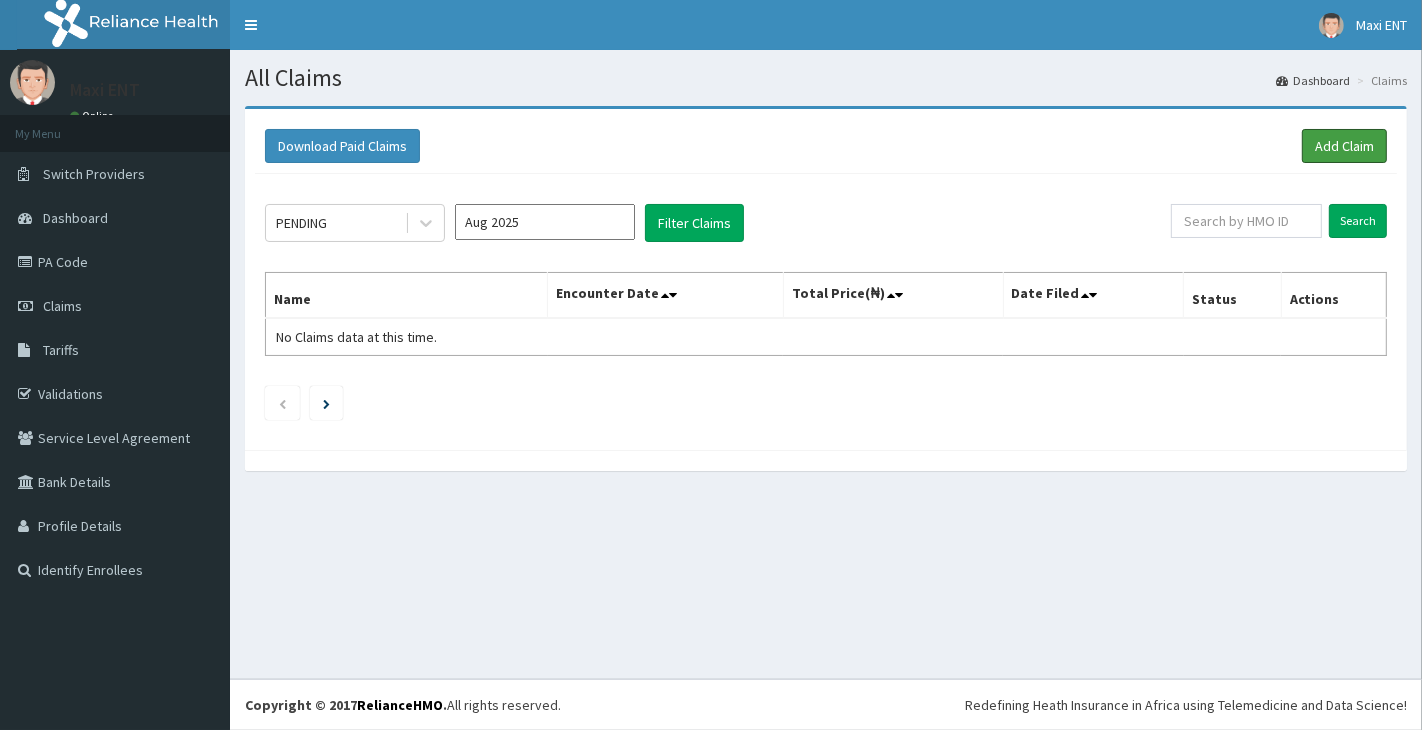 click on "Add Claim" at bounding box center [1344, 146] 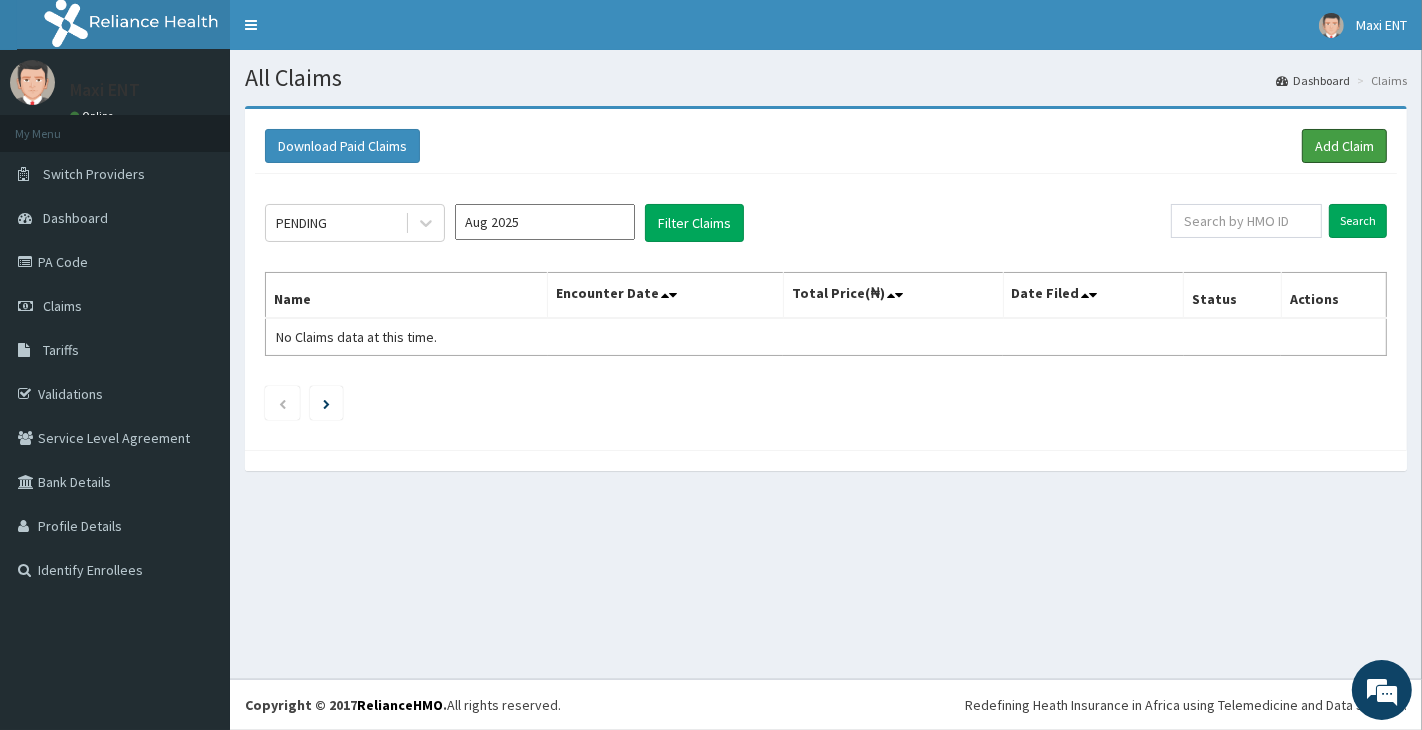 scroll, scrollTop: 0, scrollLeft: 0, axis: both 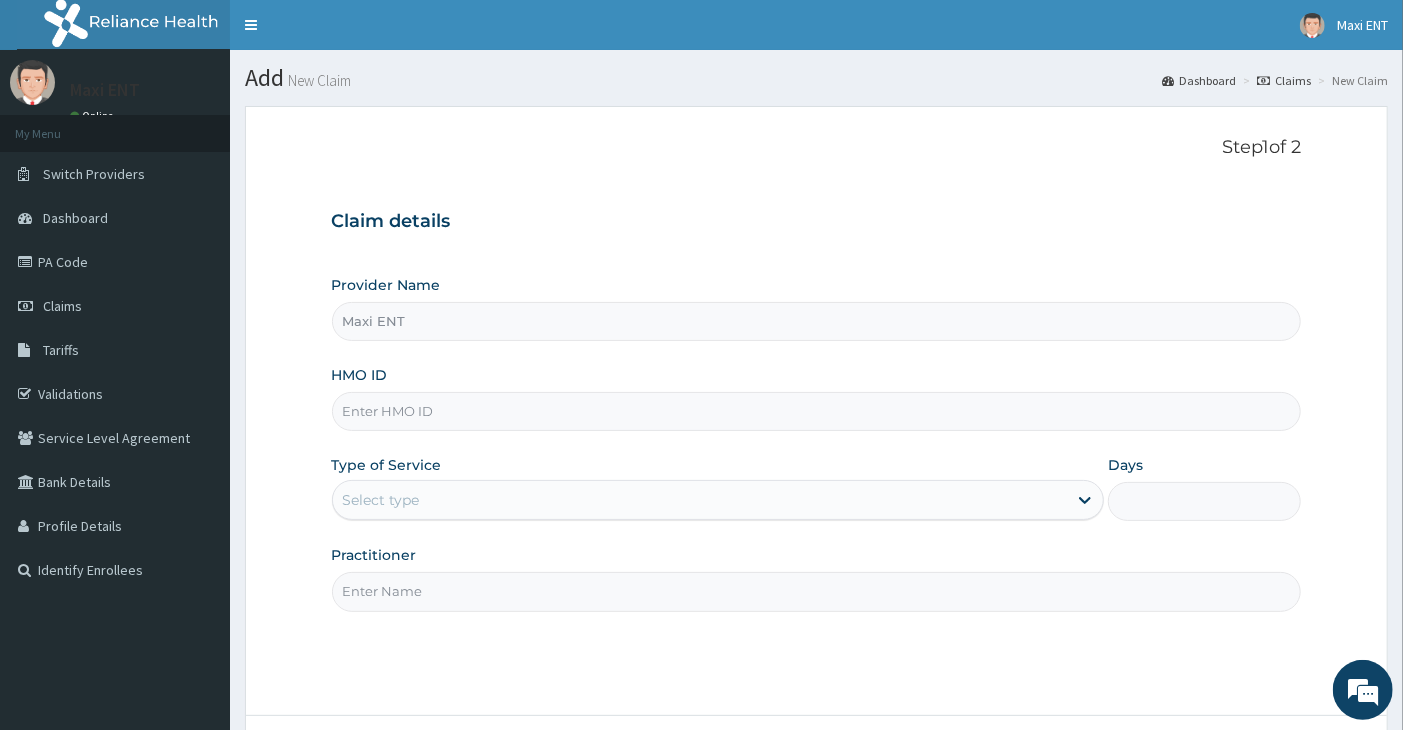 click on "Provider Name" at bounding box center (386, 285) 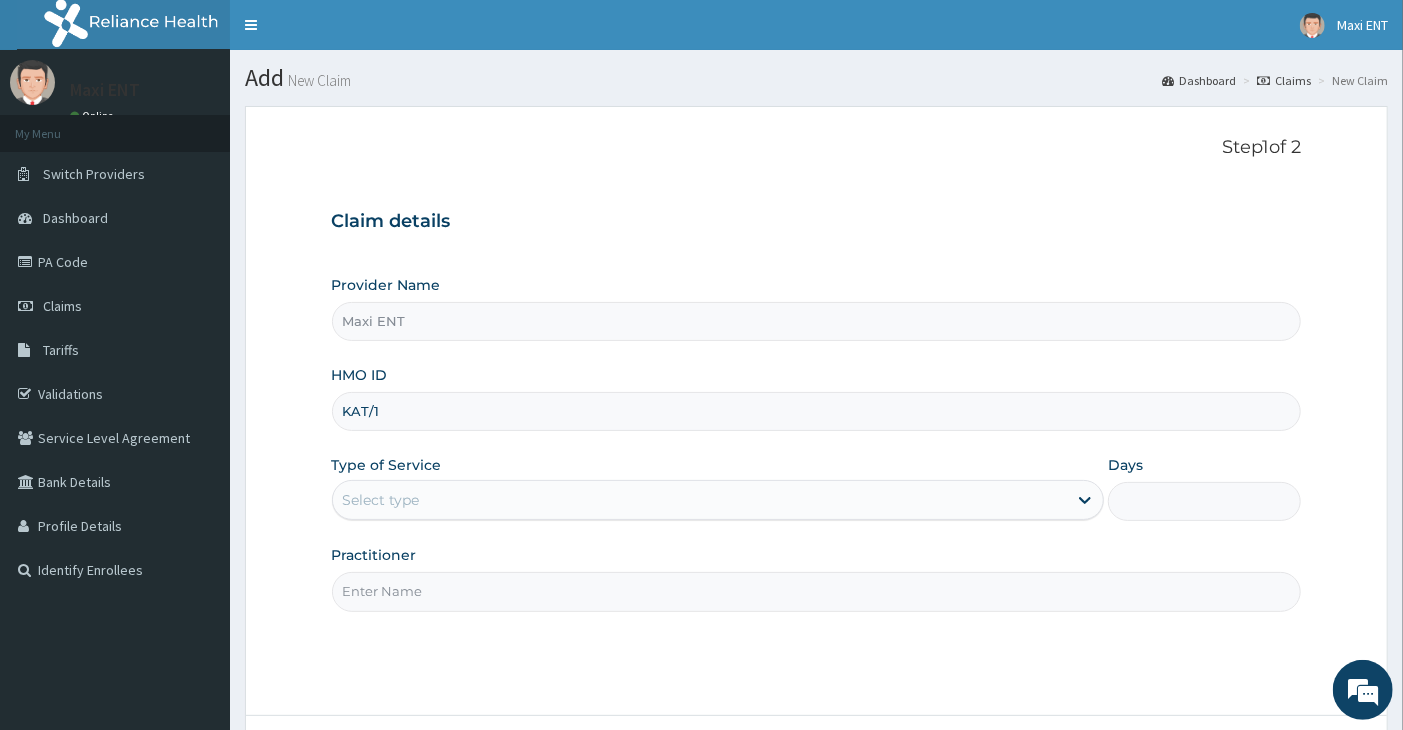 scroll, scrollTop: 0, scrollLeft: 0, axis: both 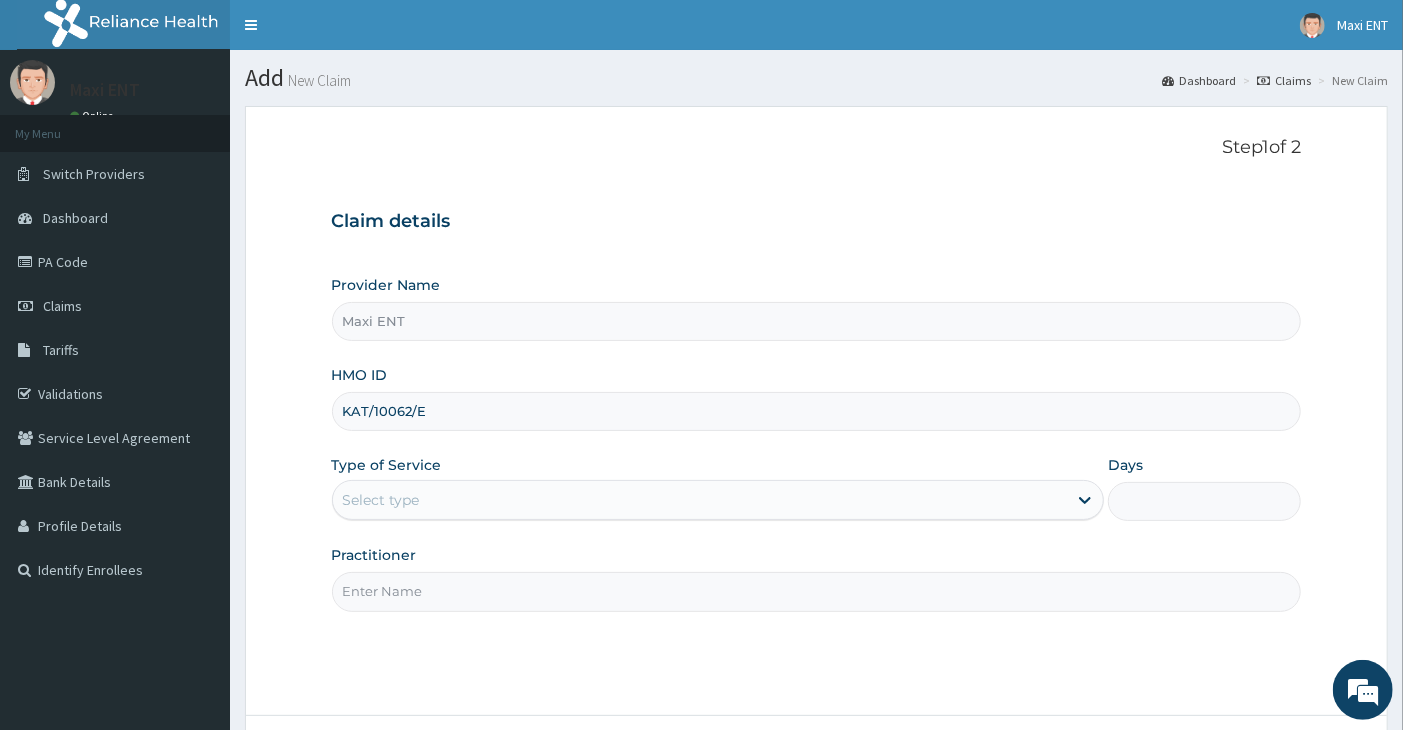 type on "KAT/10062/E" 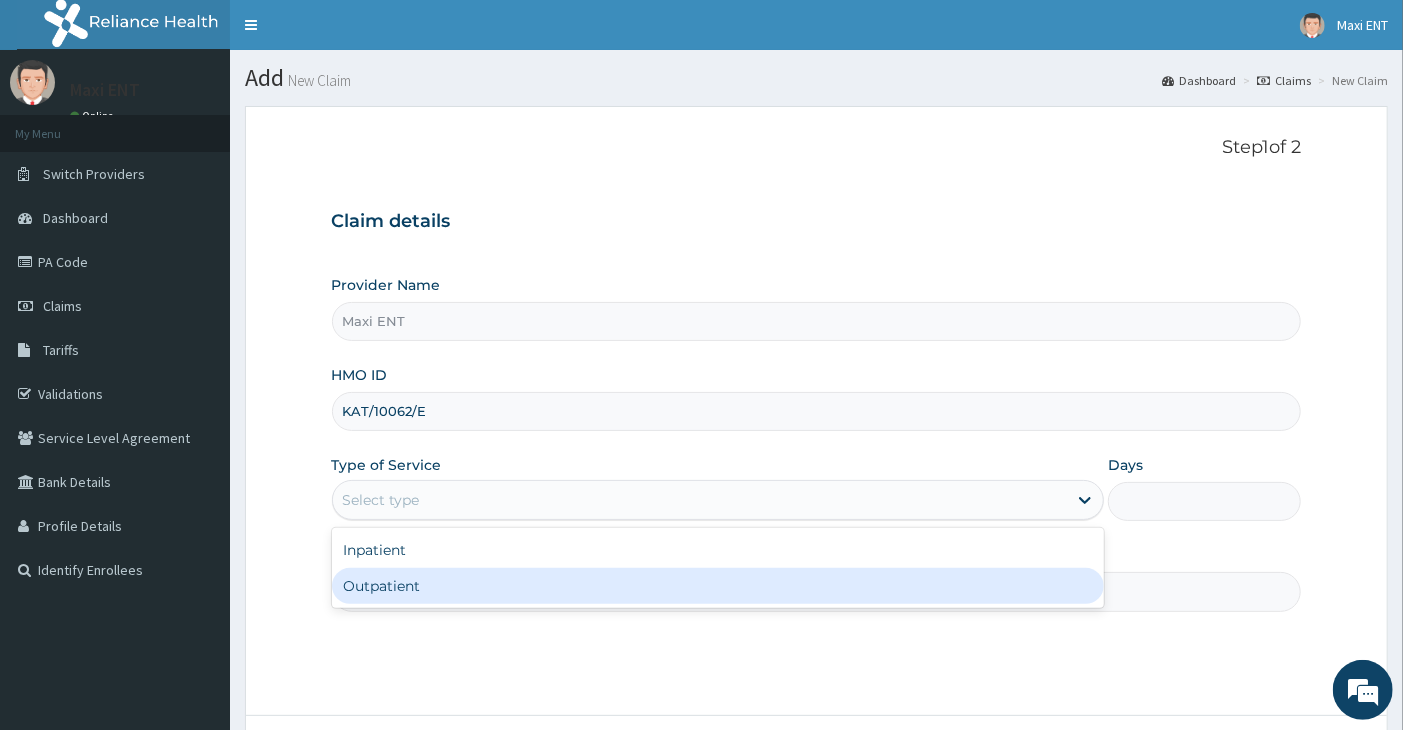 click on "Outpatient" at bounding box center [718, 586] 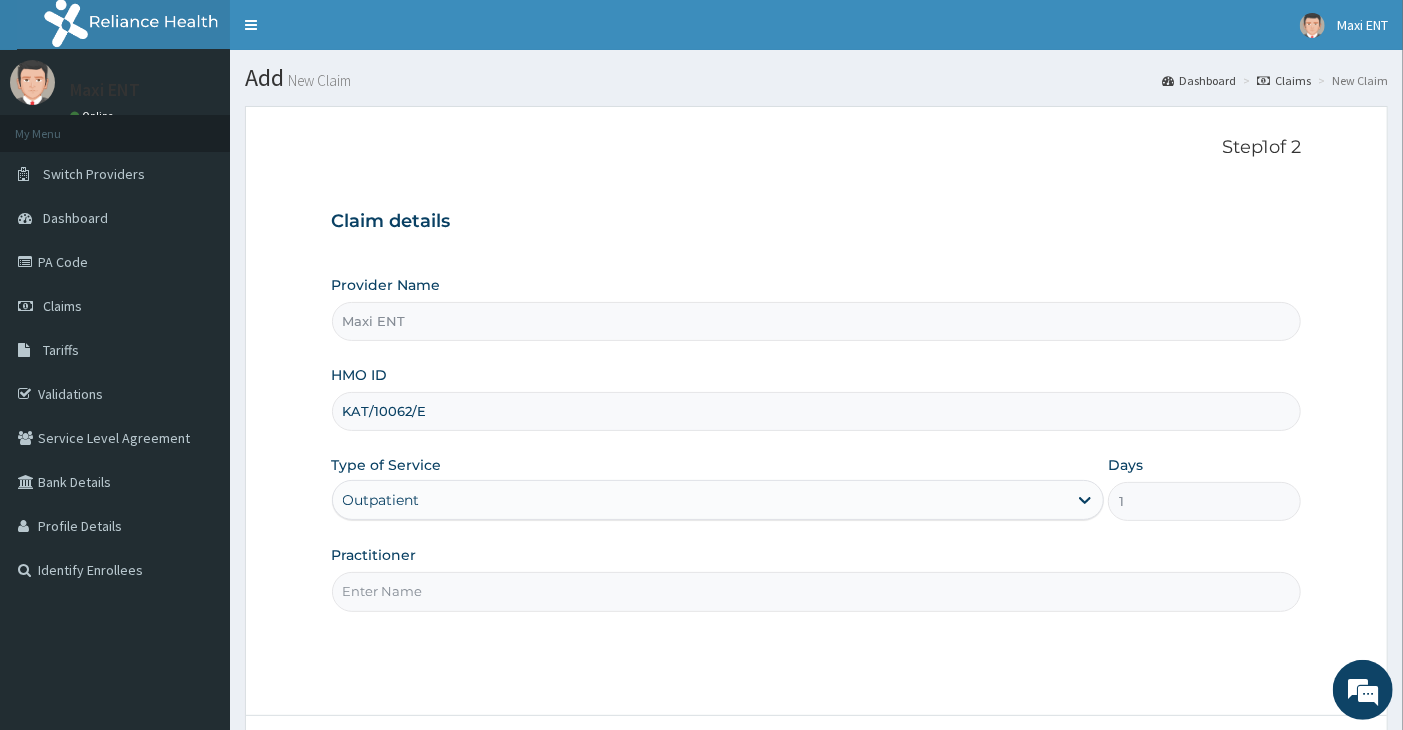drag, startPoint x: 382, startPoint y: 581, endPoint x: 378, endPoint y: 604, distance: 23.345236 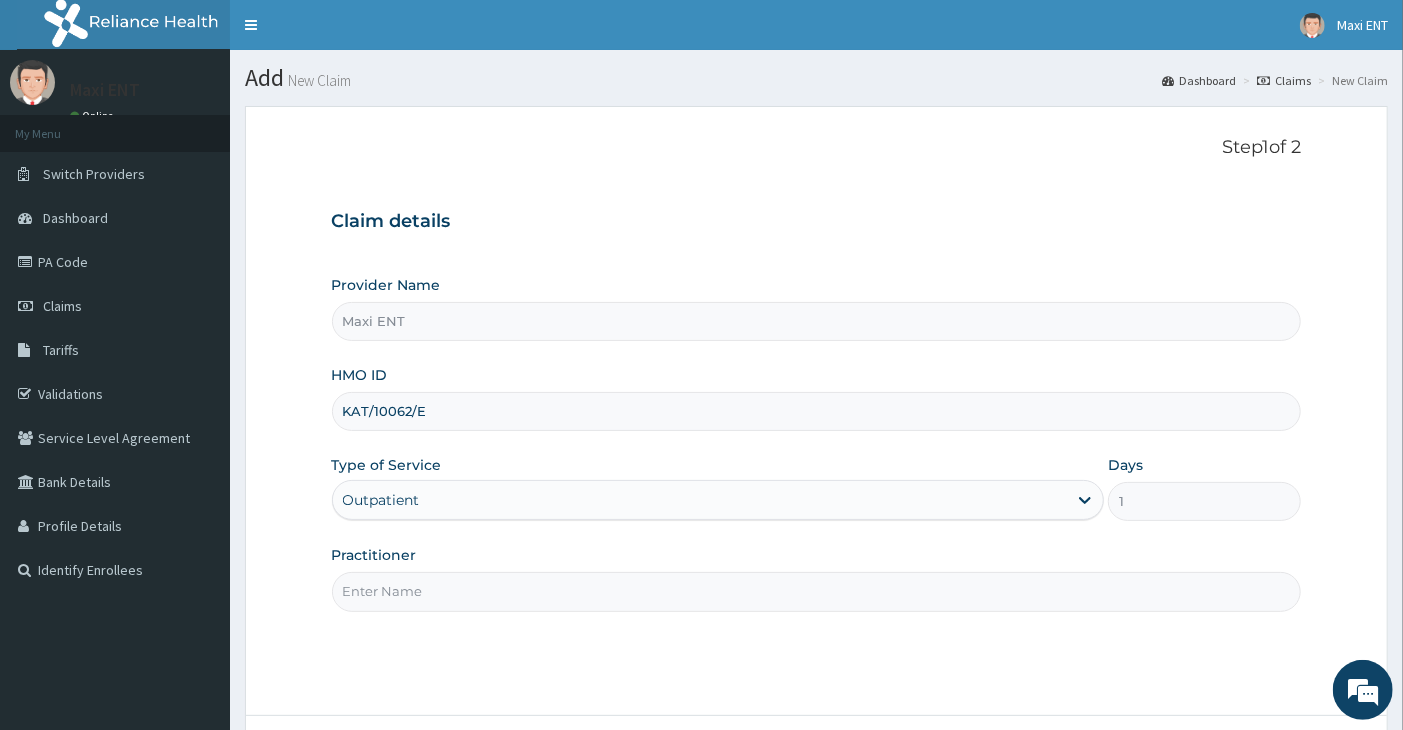 type on "DR [LAST]" 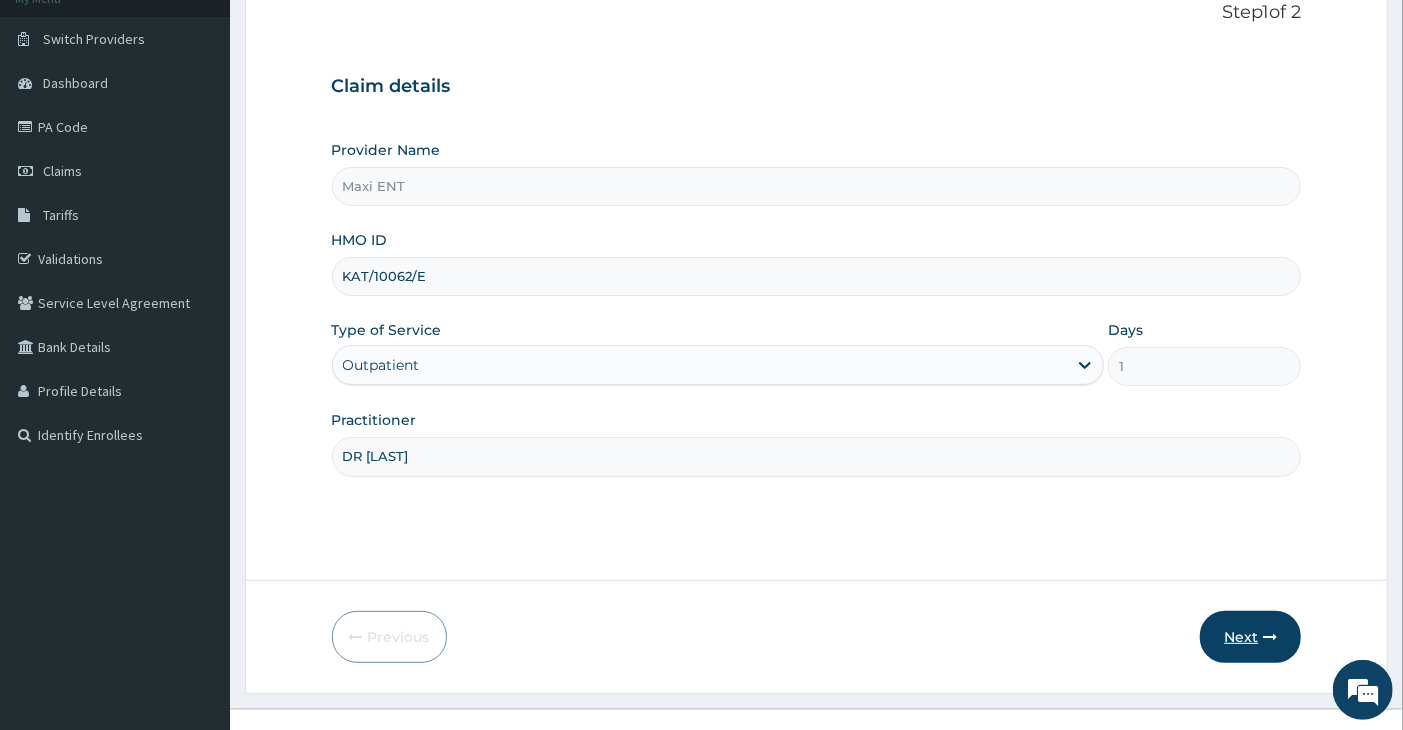 scroll, scrollTop: 136, scrollLeft: 0, axis: vertical 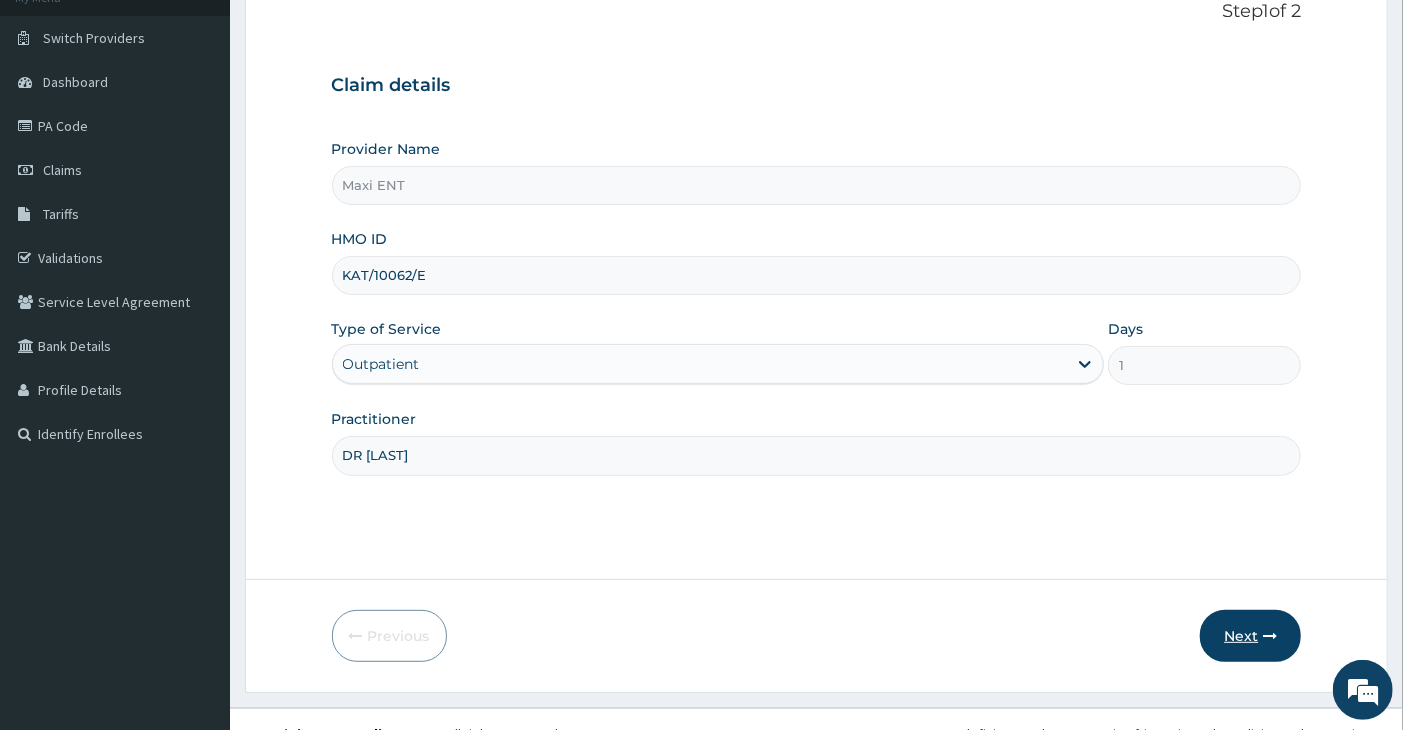 click on "Next" at bounding box center [1250, 636] 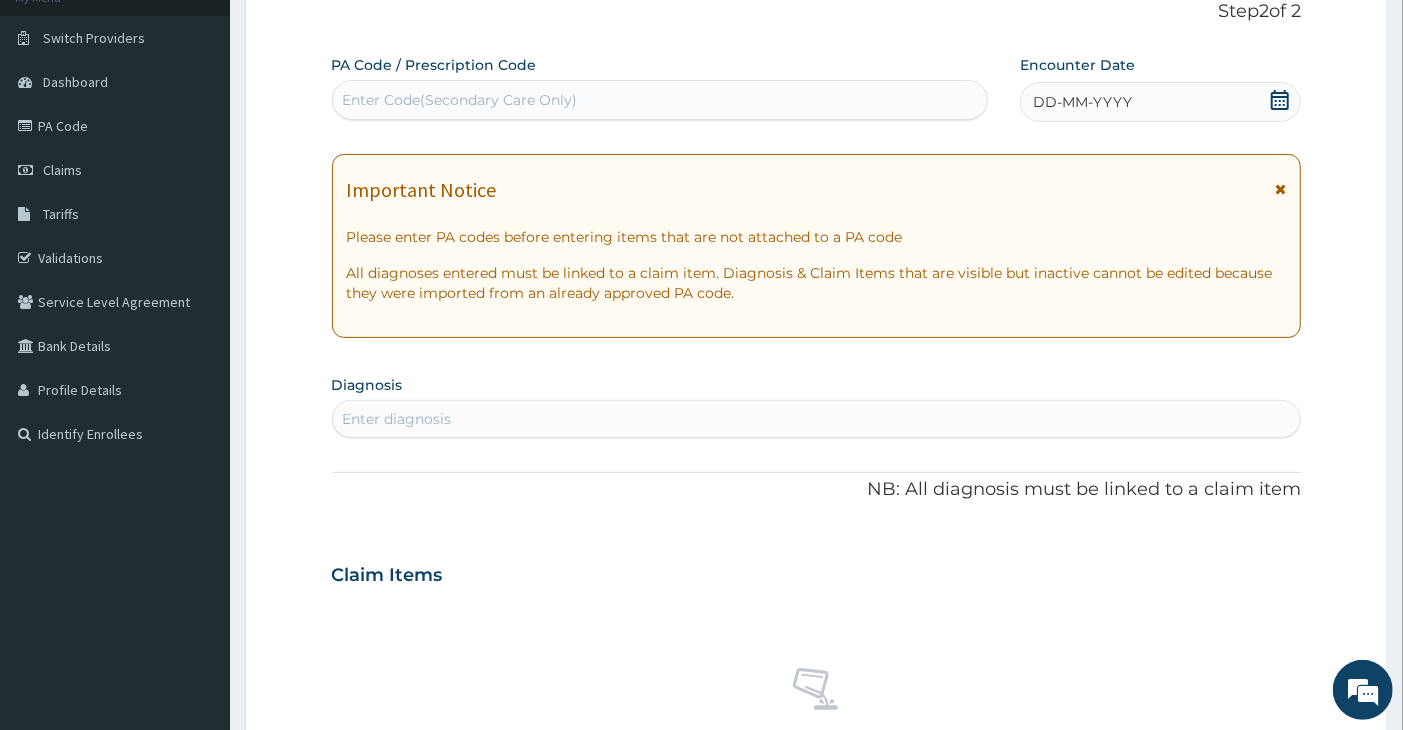 drag, startPoint x: 422, startPoint y: 102, endPoint x: 427, endPoint y: 90, distance: 13 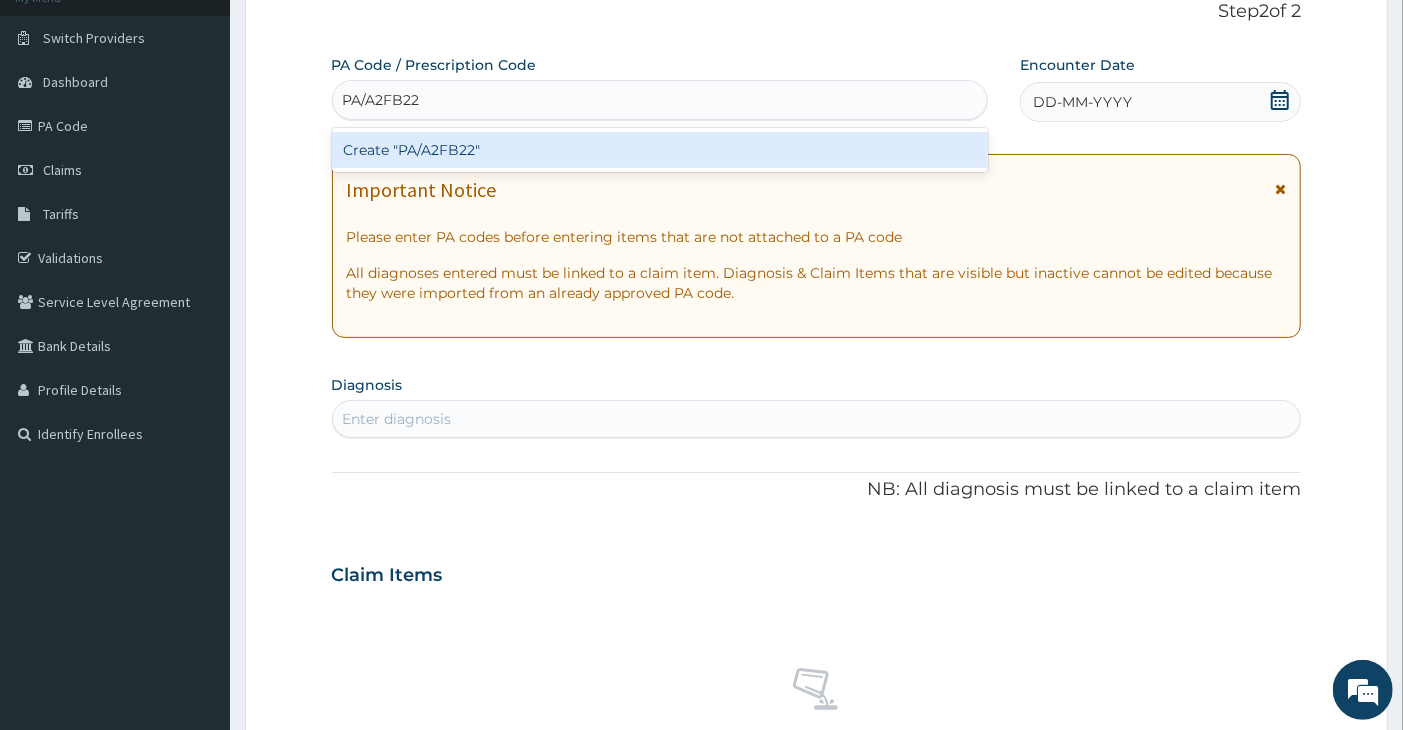 click on "Create "PA/A2FB22"" at bounding box center (660, 150) 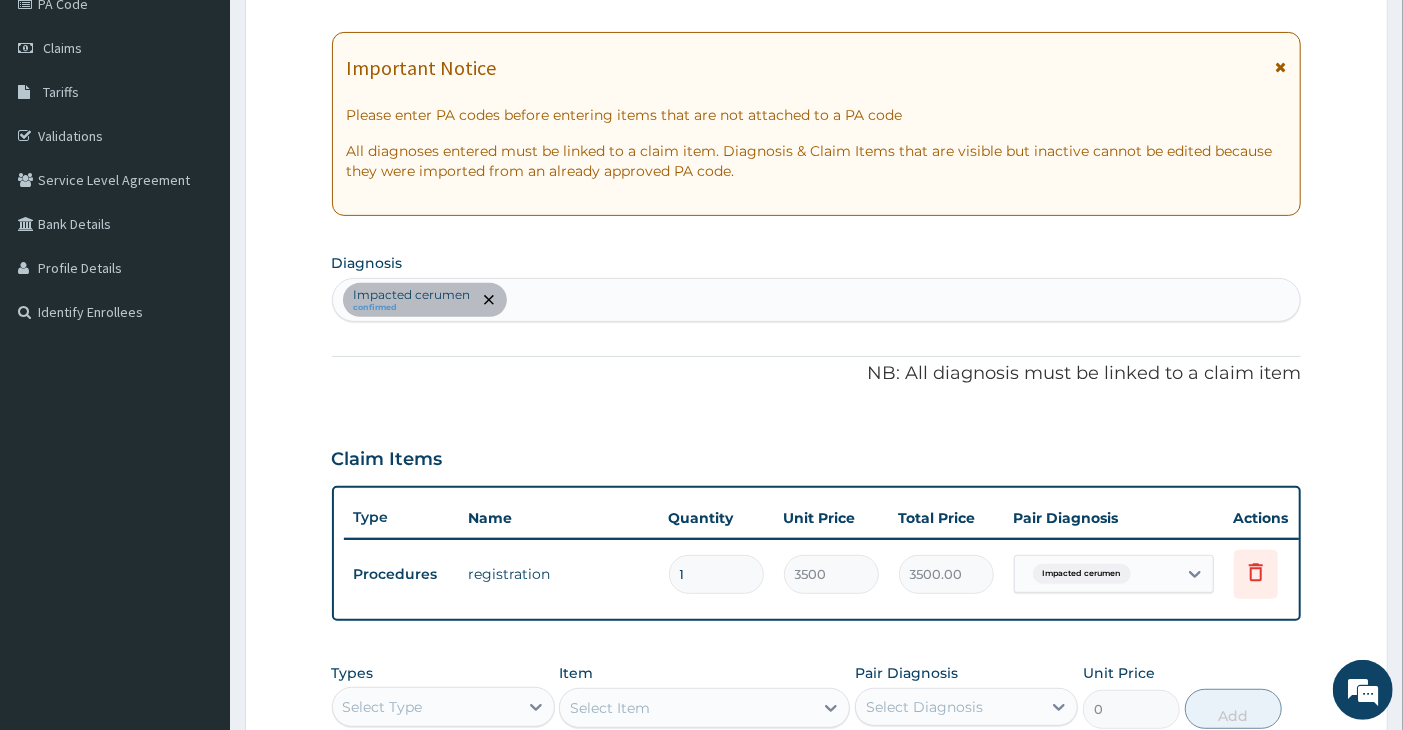 scroll, scrollTop: 267, scrollLeft: 0, axis: vertical 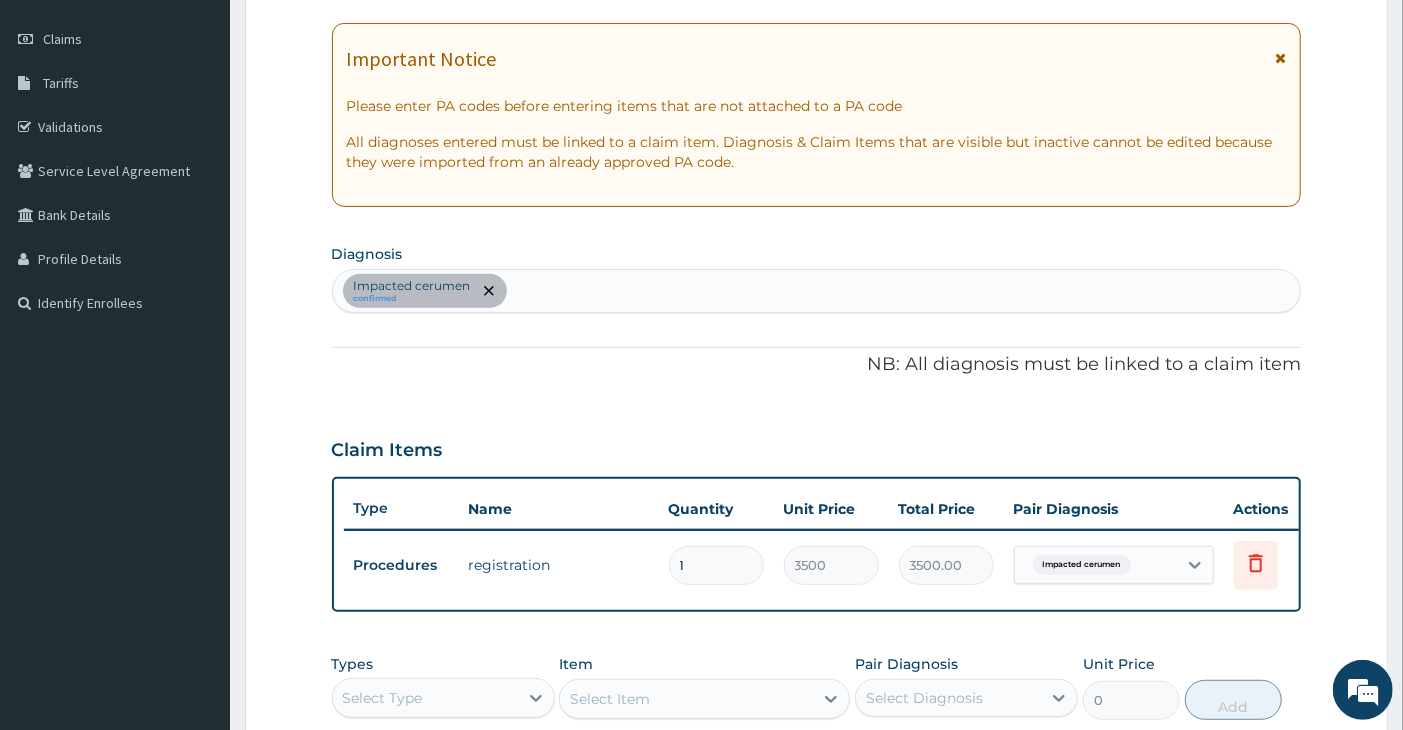 click on "Important Notice Please enter PA codes before entering items that are not attached to a PA code   All diagnoses entered must be linked to a claim item. Diagnosis & Claim Items that are visible but inactive cannot be edited because they were imported from an already approved PA code." at bounding box center [817, 115] 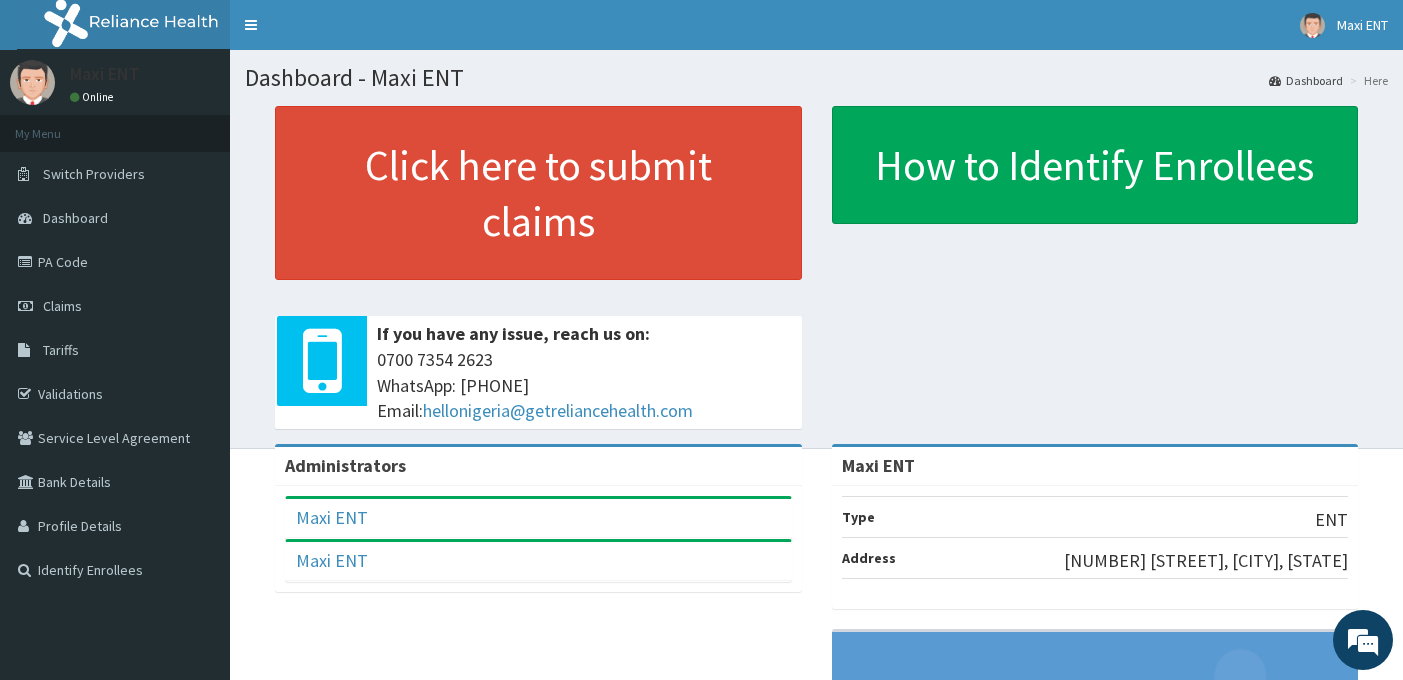 scroll, scrollTop: 0, scrollLeft: 0, axis: both 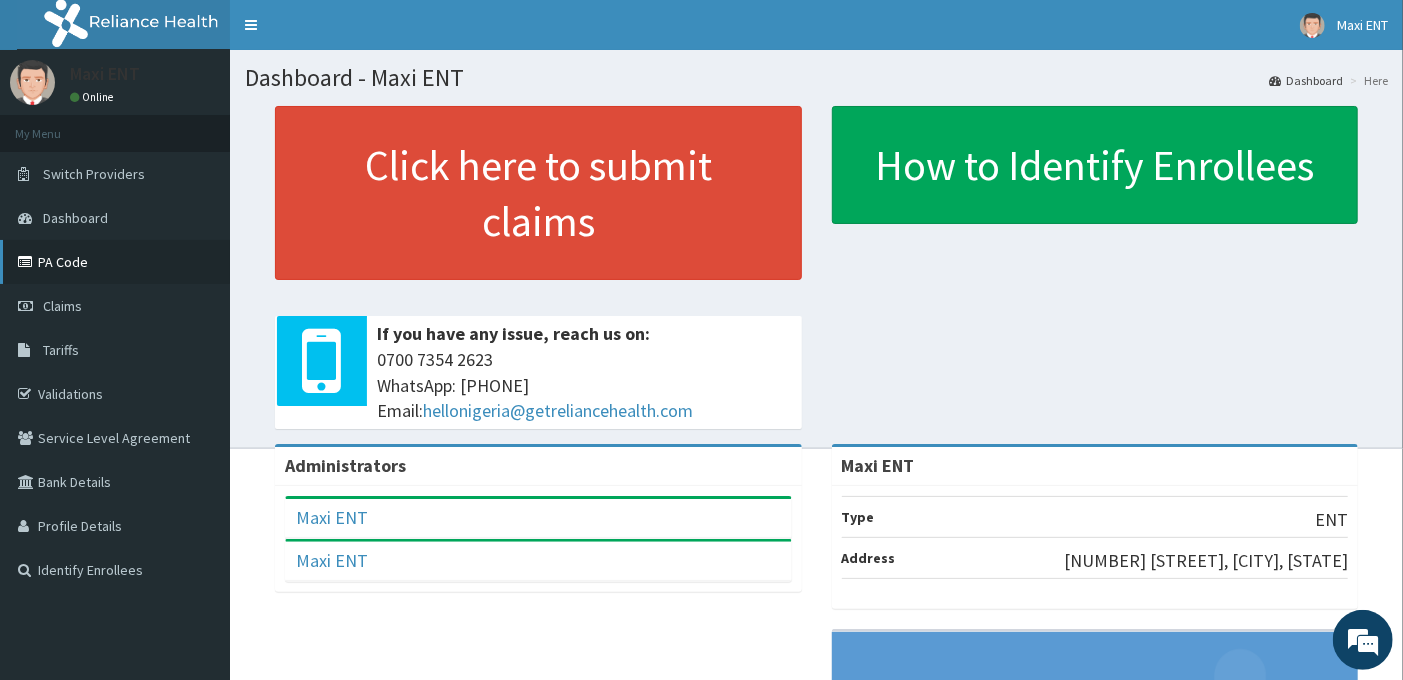 click on "PA Code" at bounding box center [115, 262] 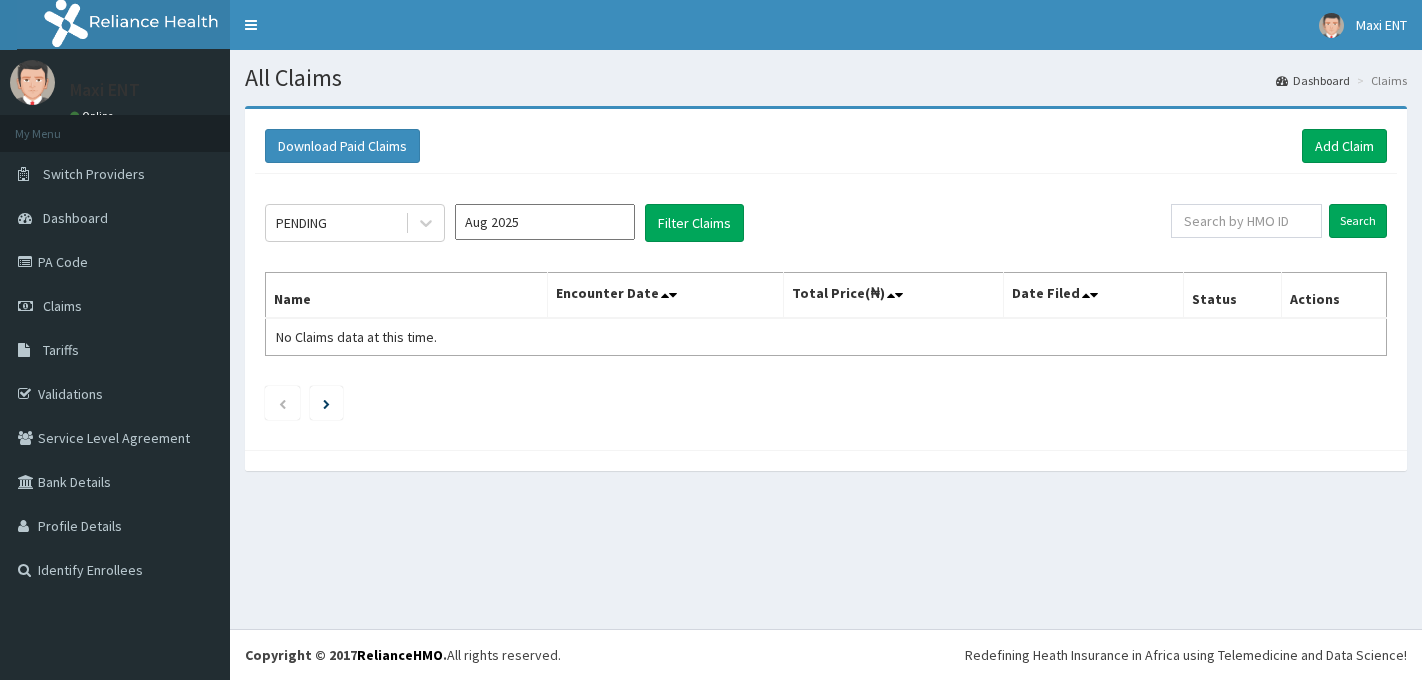 scroll, scrollTop: 0, scrollLeft: 0, axis: both 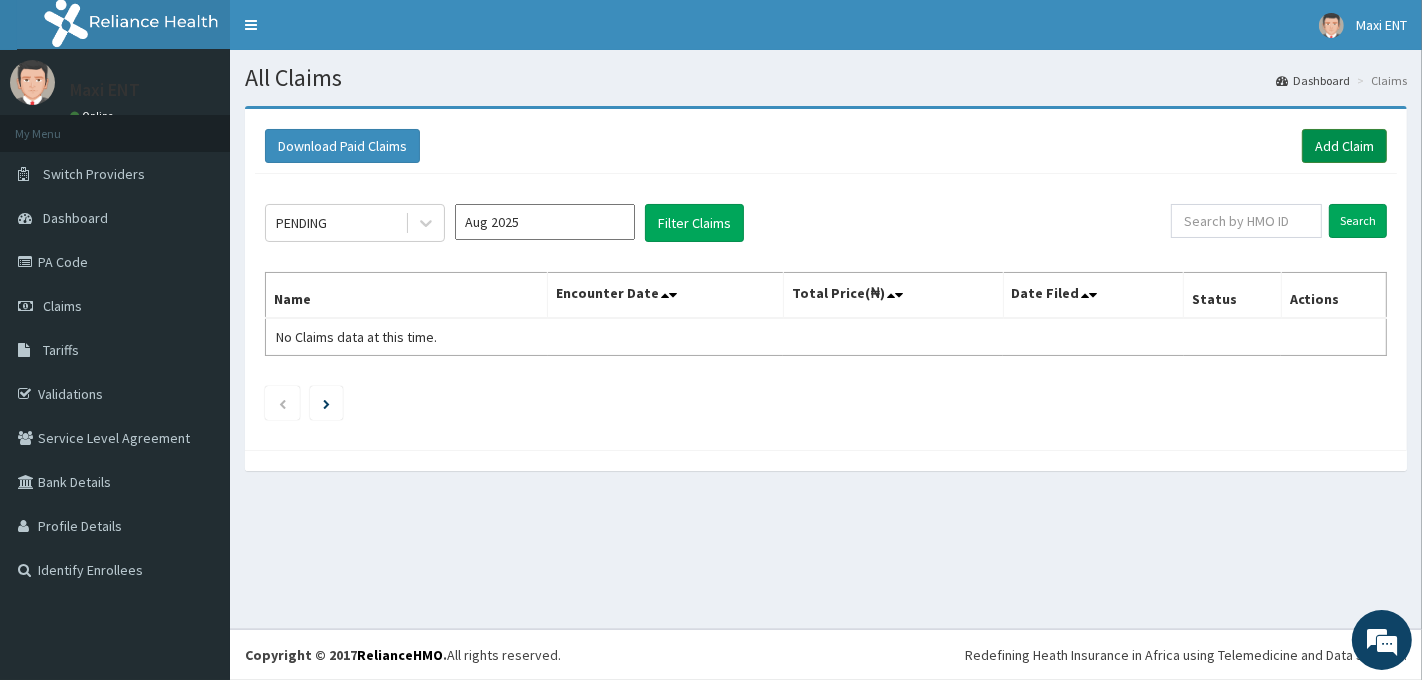 click on "Add Claim" at bounding box center (1344, 146) 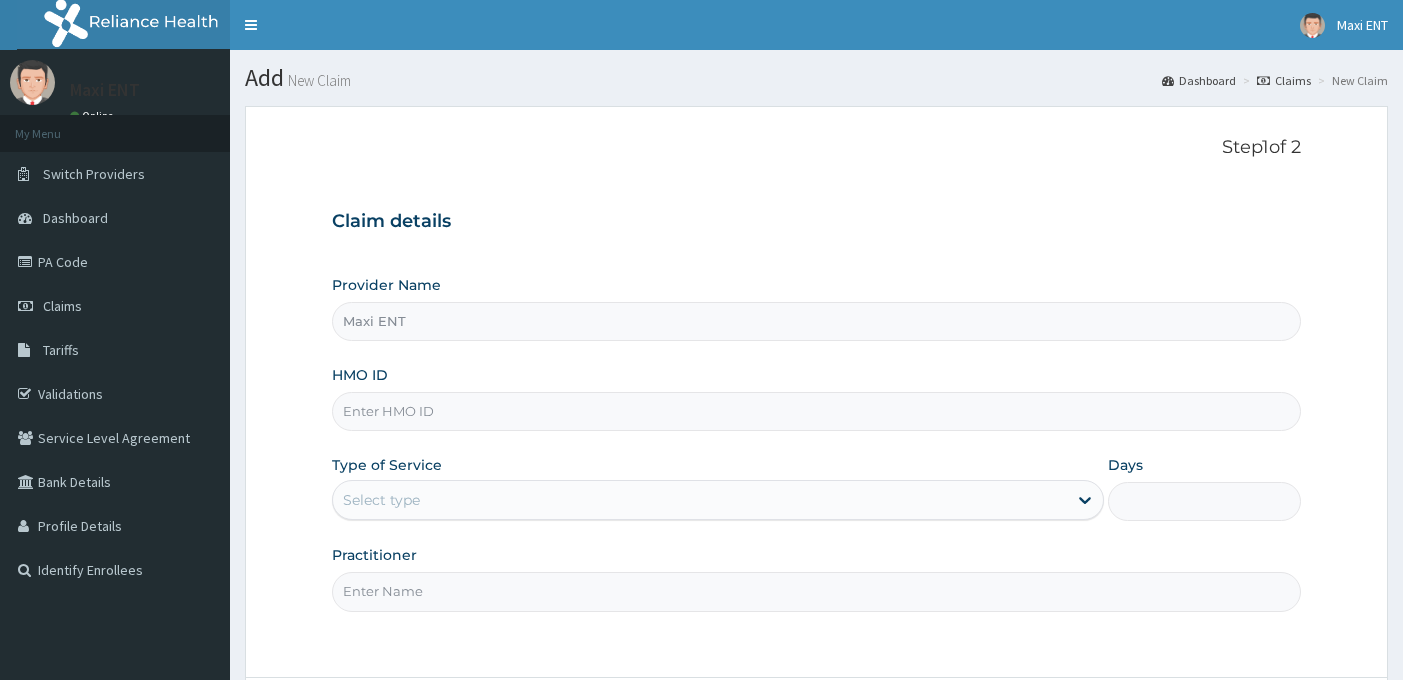 scroll, scrollTop: 0, scrollLeft: 0, axis: both 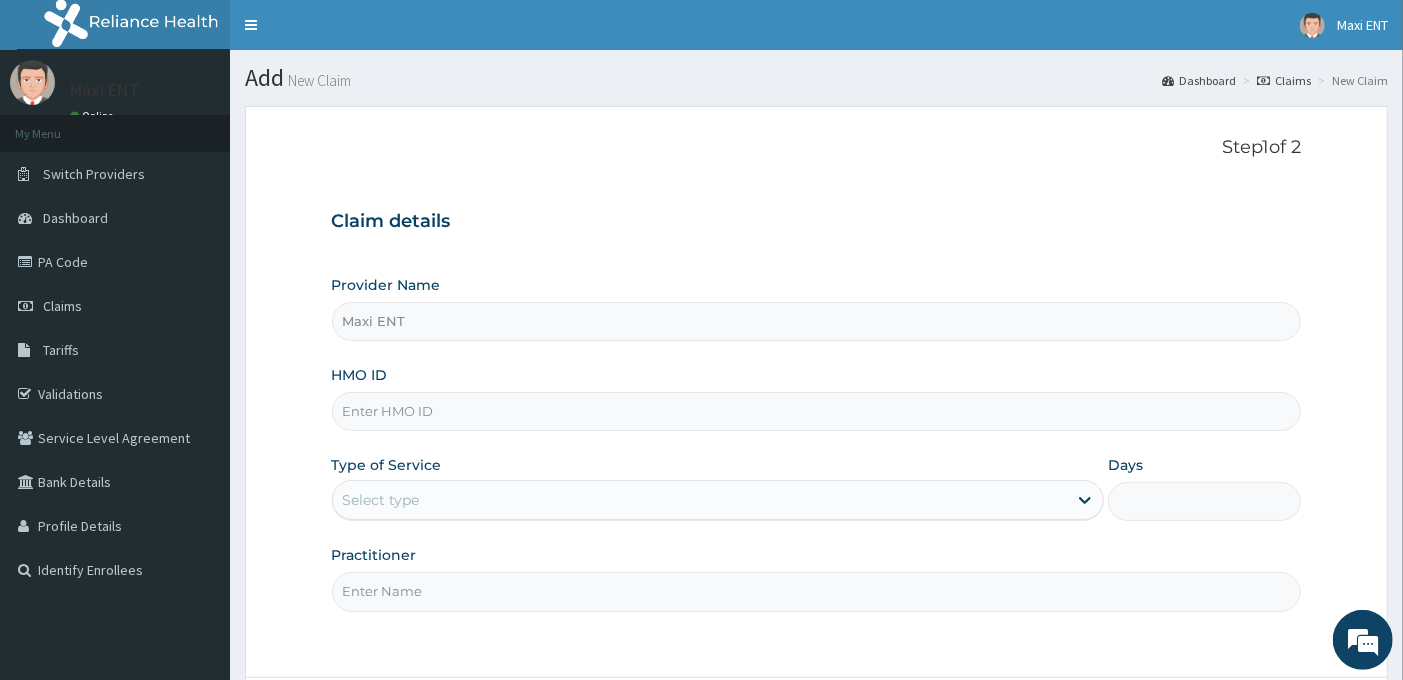 click on "HMO ID" at bounding box center (817, 411) 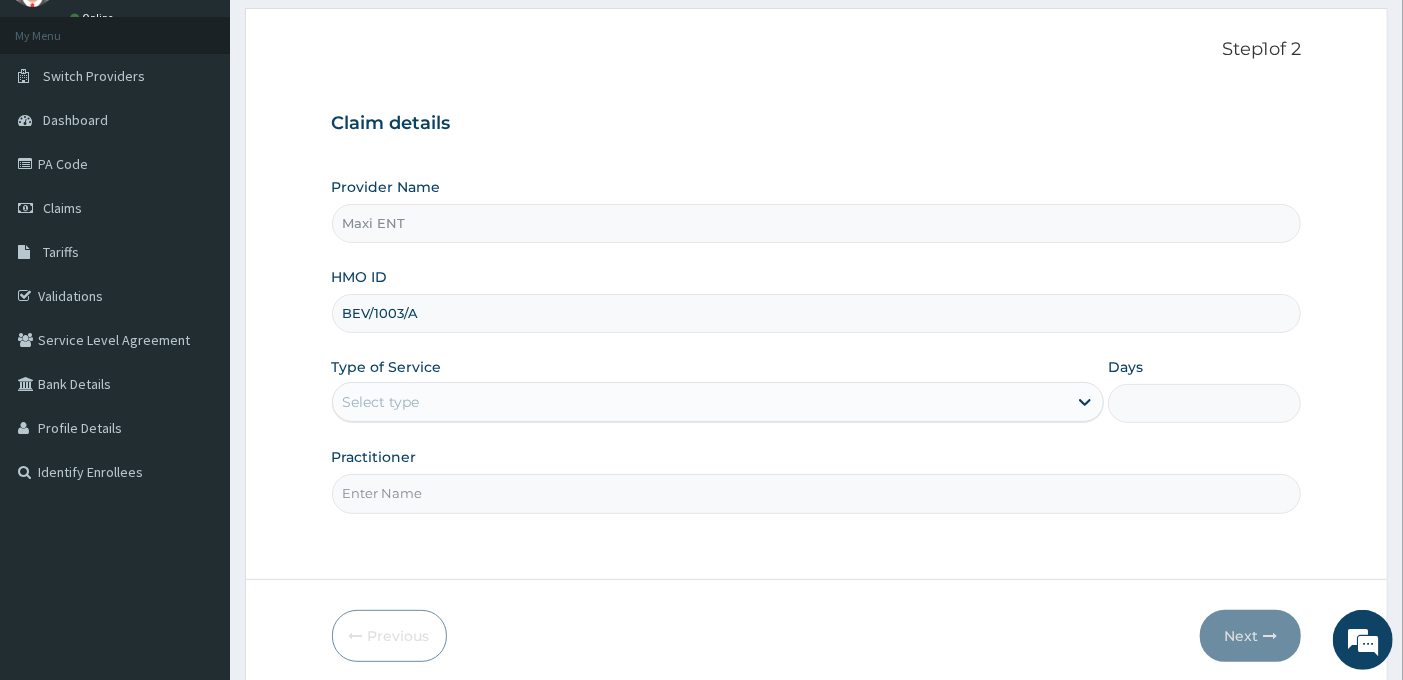scroll, scrollTop: 87, scrollLeft: 0, axis: vertical 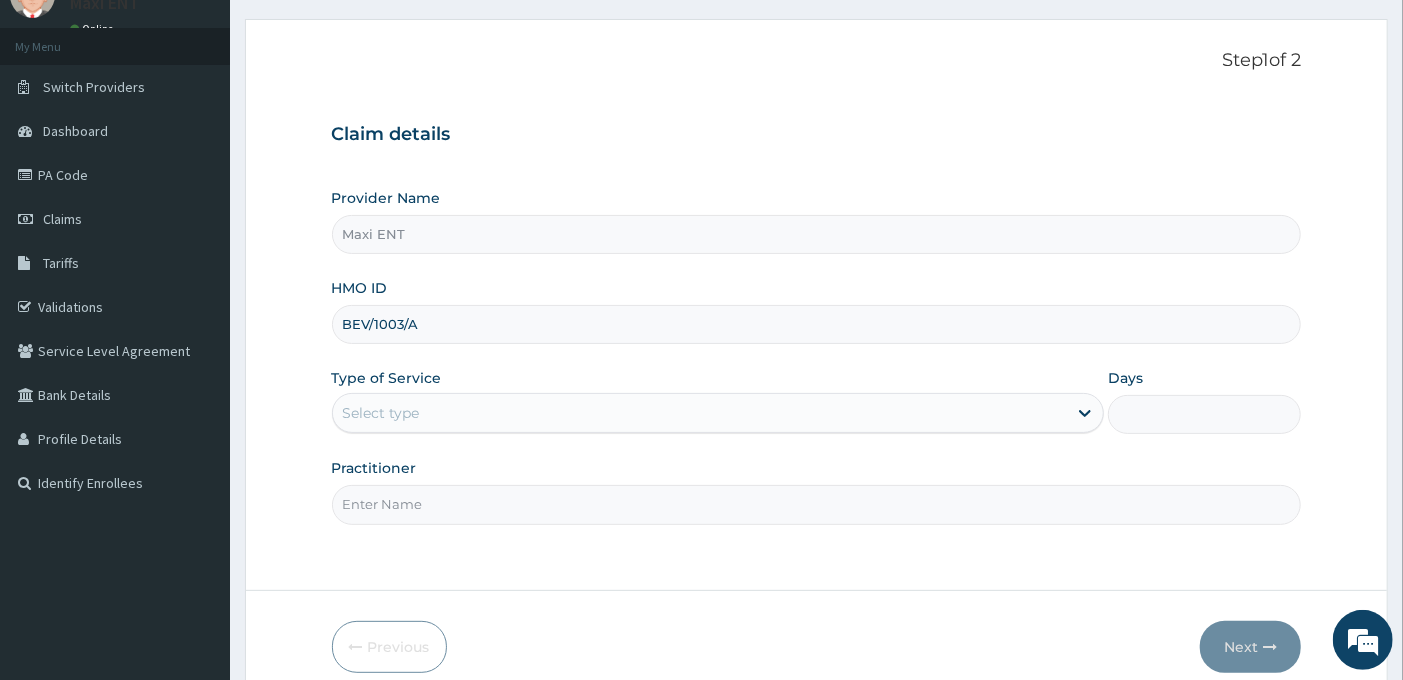type on "BEV/1003/A" 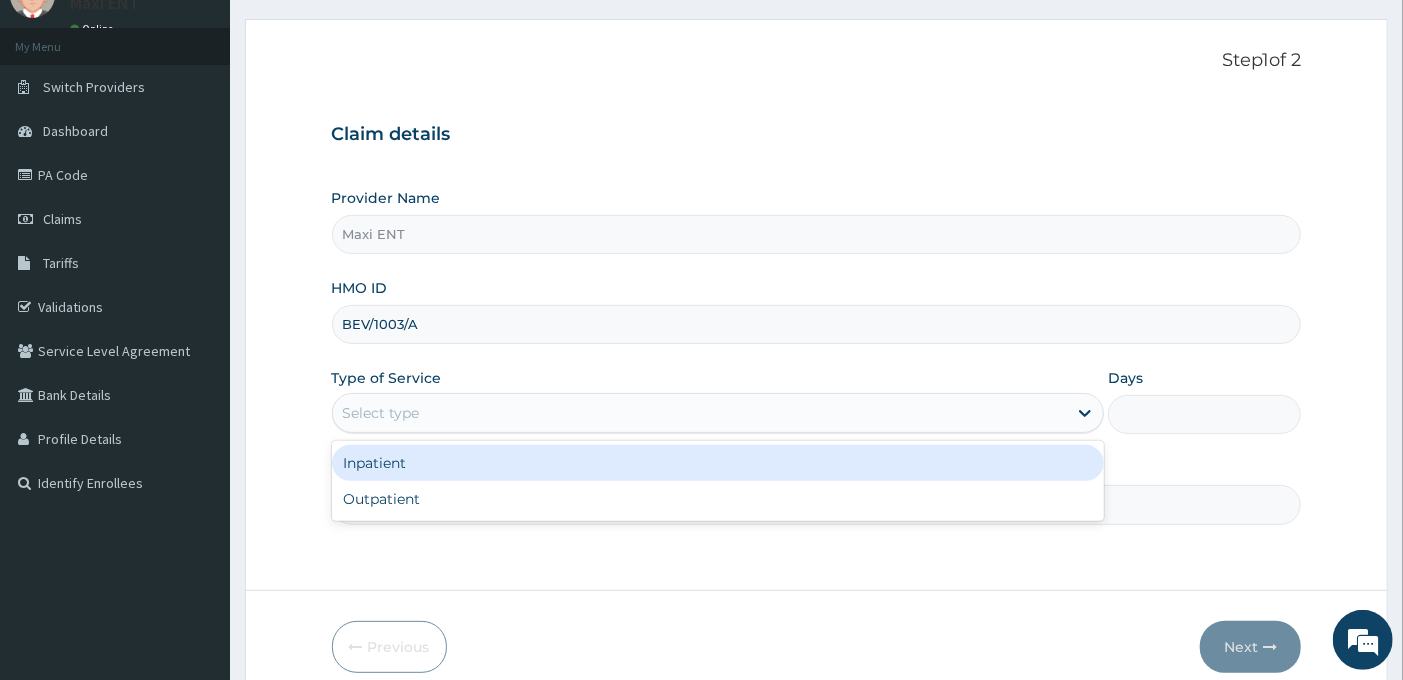 click on "Select type" at bounding box center [381, 413] 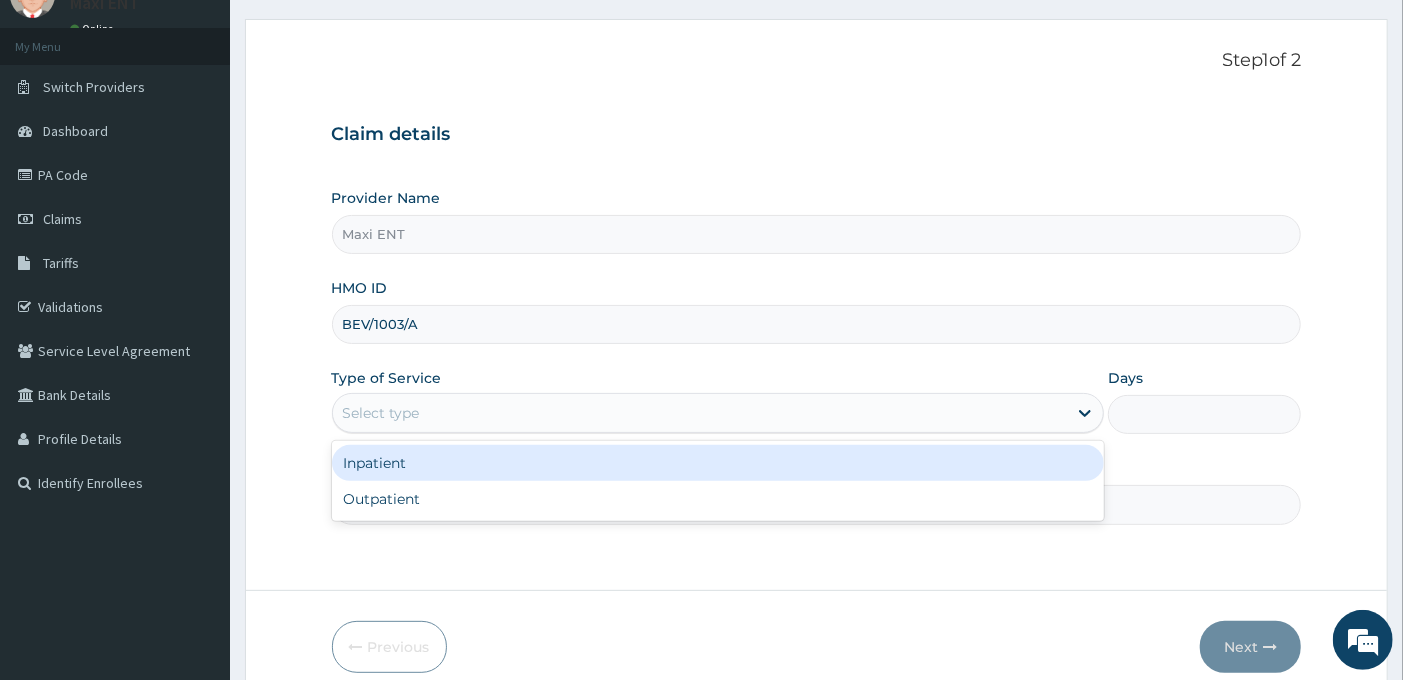 click on "Select type" at bounding box center (381, 413) 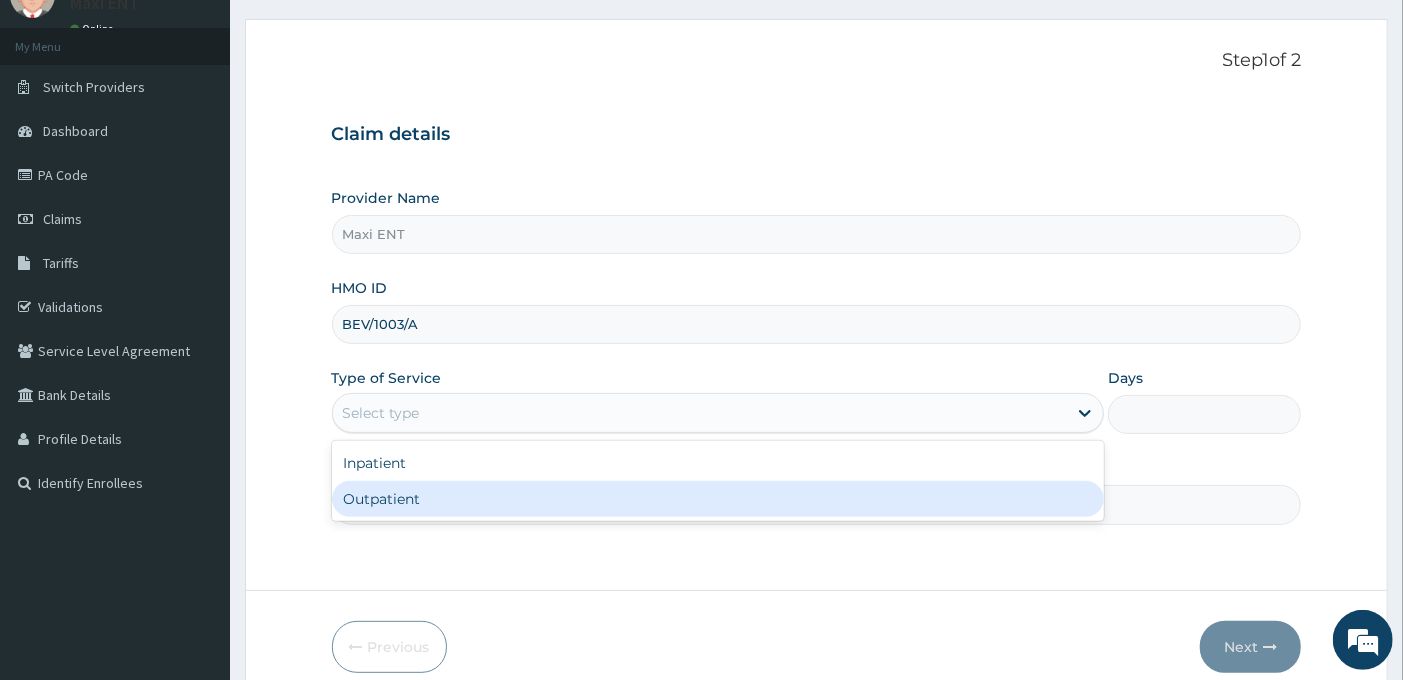 click on "Outpatient" at bounding box center [718, 499] 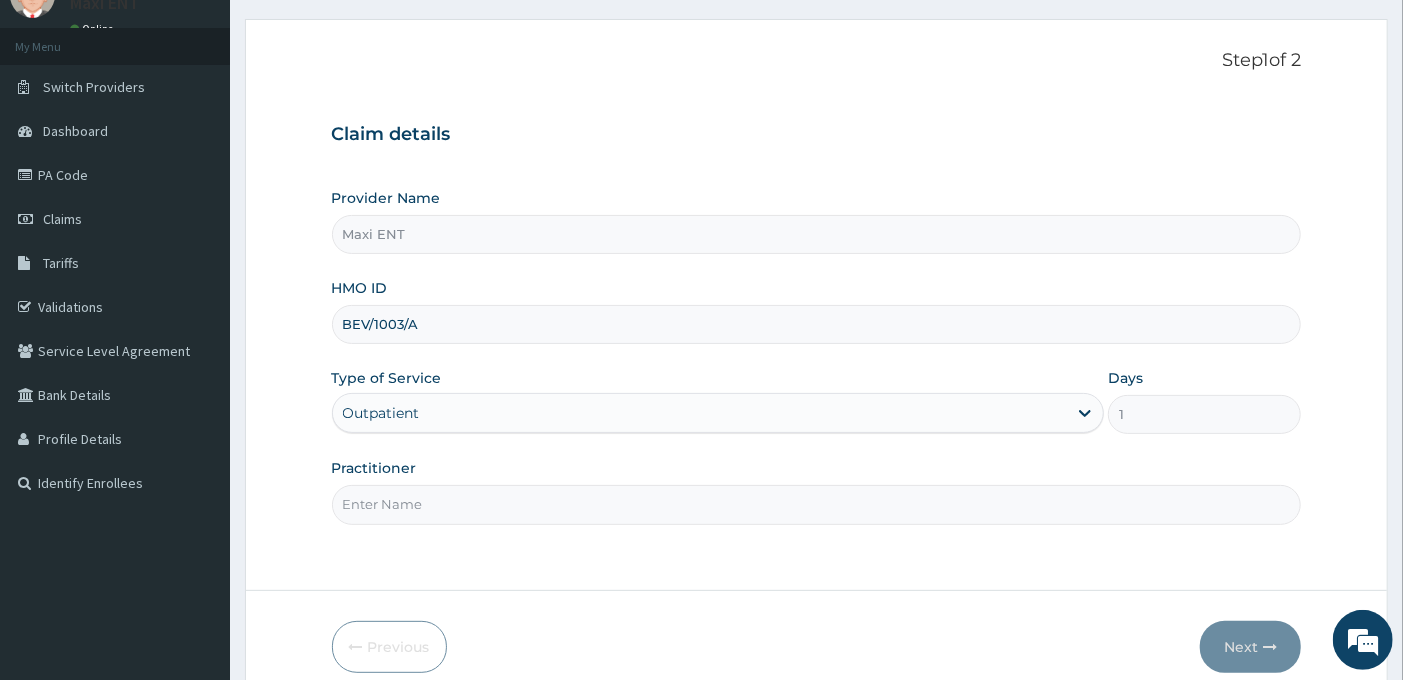 click on "Practitioner" at bounding box center (817, 504) 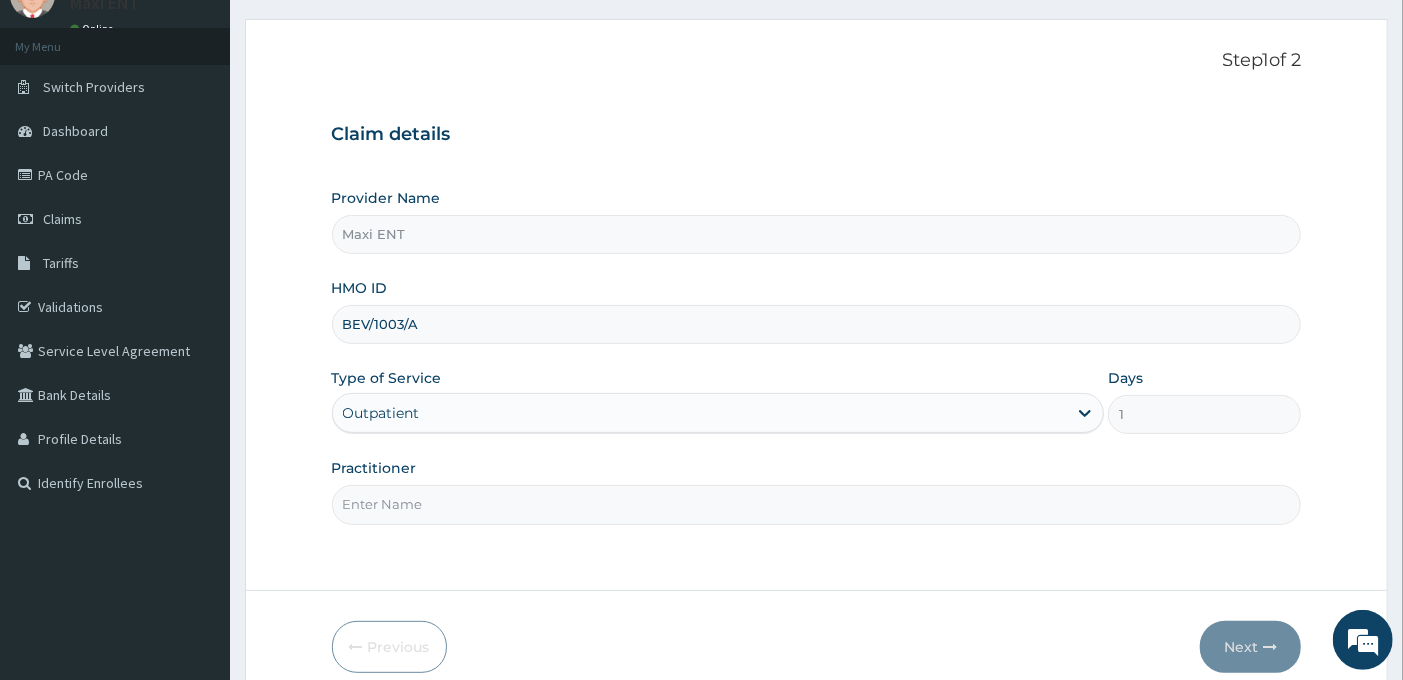 type on "DR [LAST]" 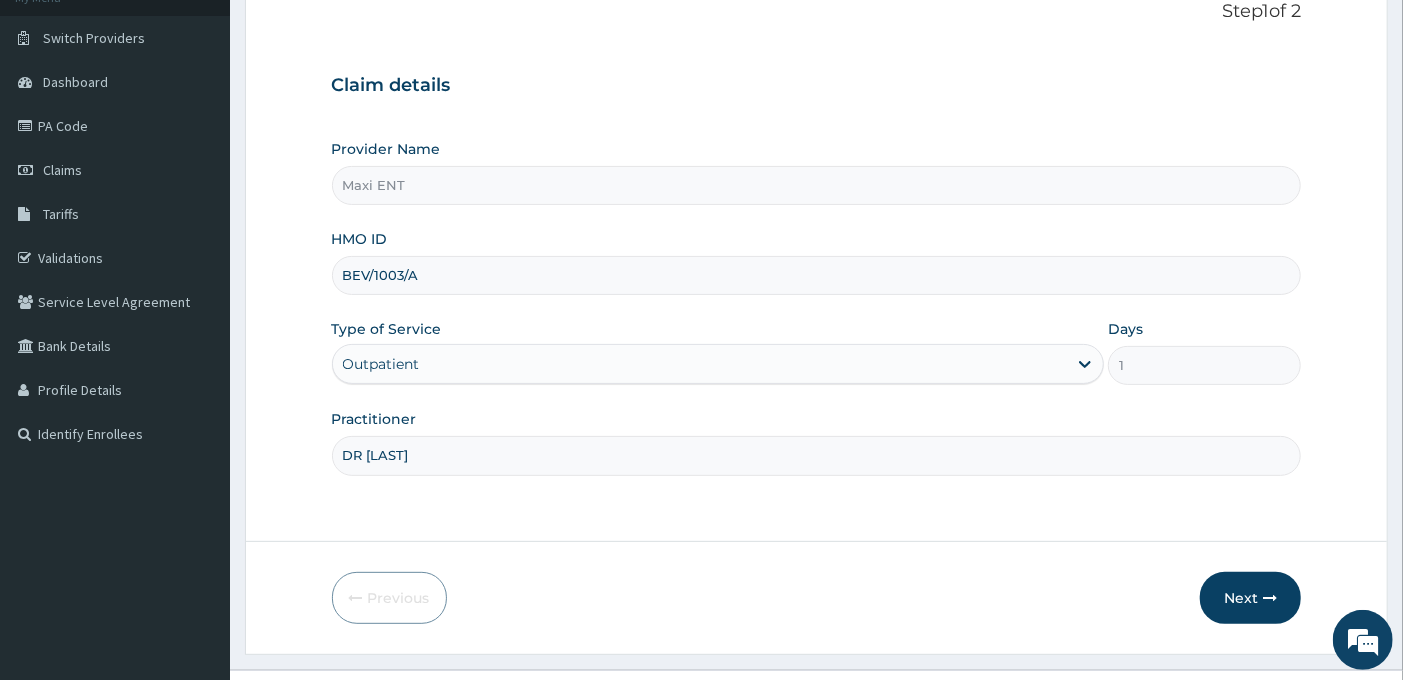 scroll, scrollTop: 143, scrollLeft: 0, axis: vertical 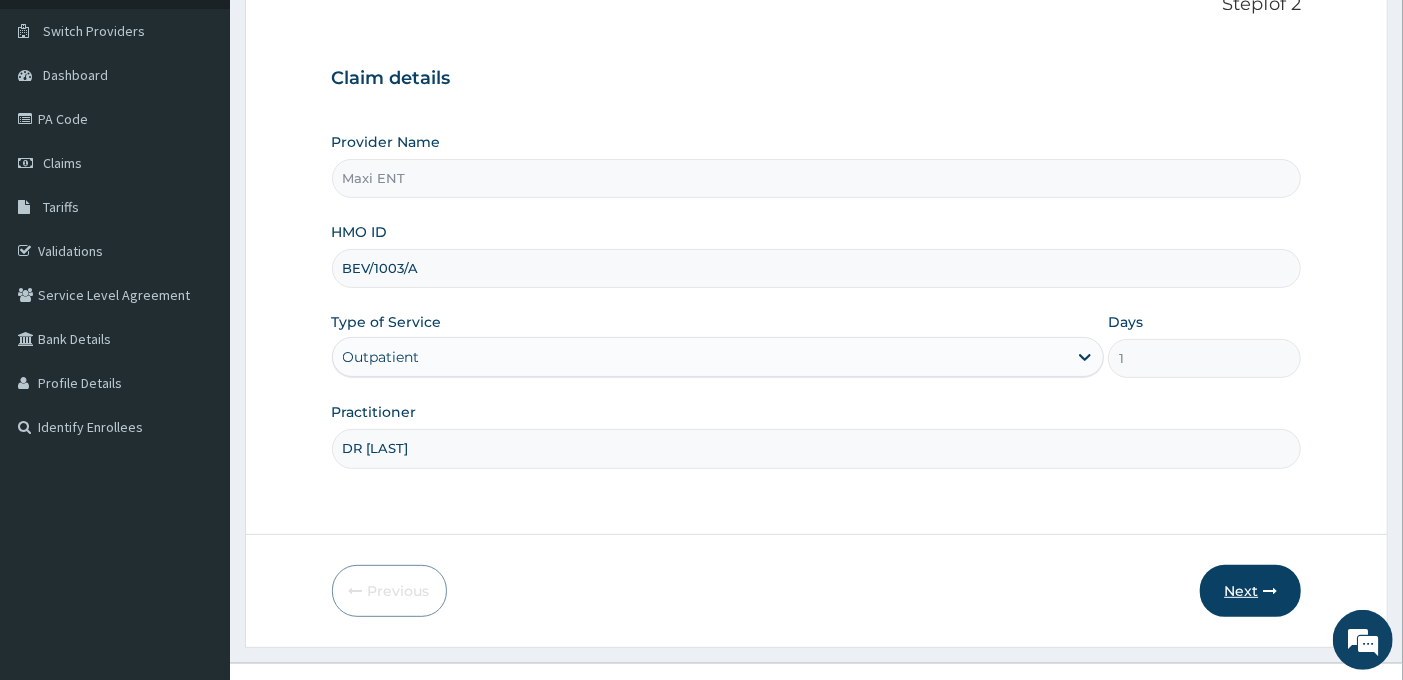 click on "Next" at bounding box center (1250, 591) 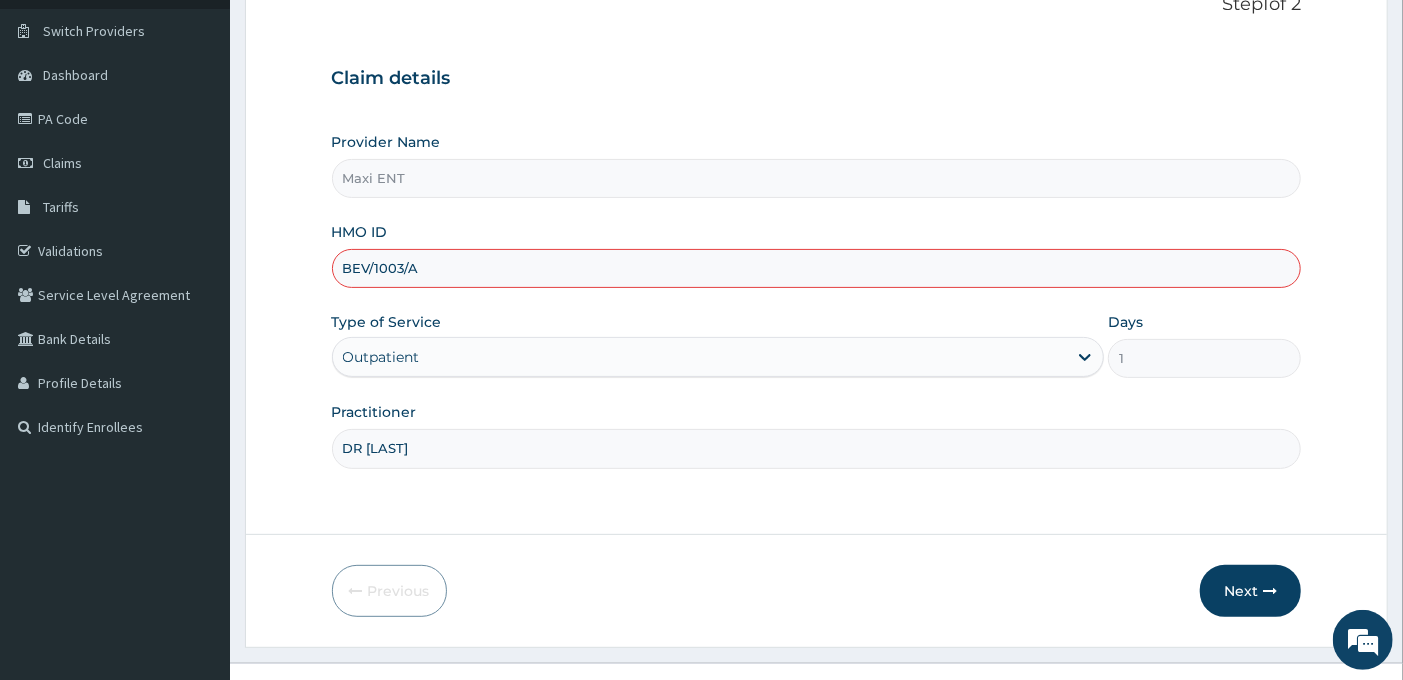 click on "BEV/1003/A" at bounding box center (817, 268) 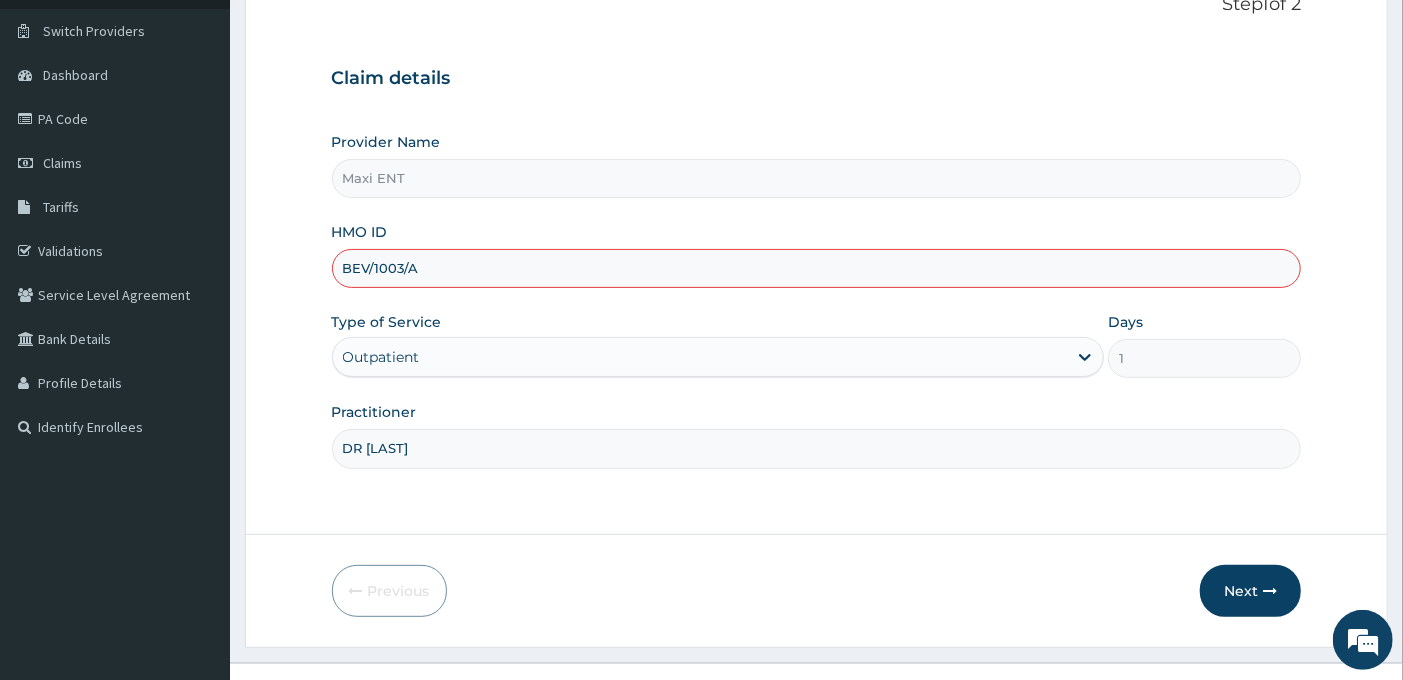 type on "BEV/10003/A" 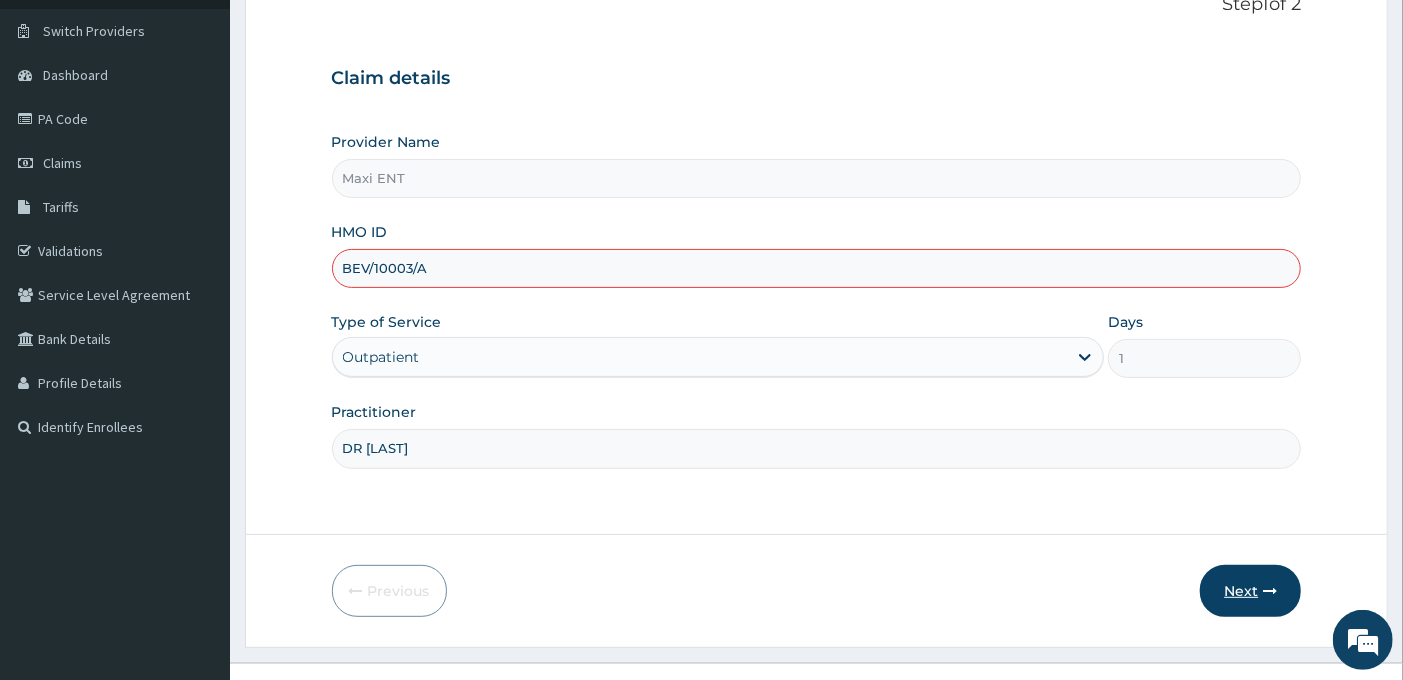 click on "Next" at bounding box center (1250, 591) 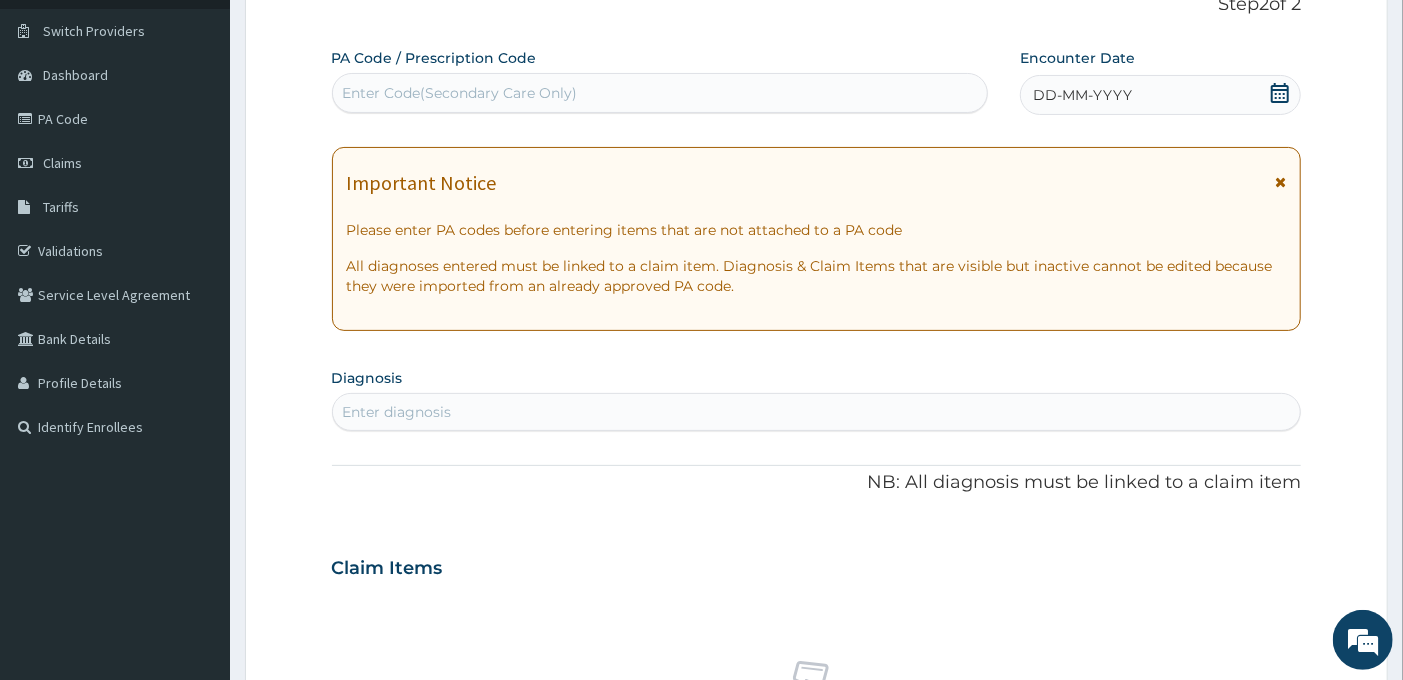click on "Enter Code(Secondary Care Only)" at bounding box center [460, 93] 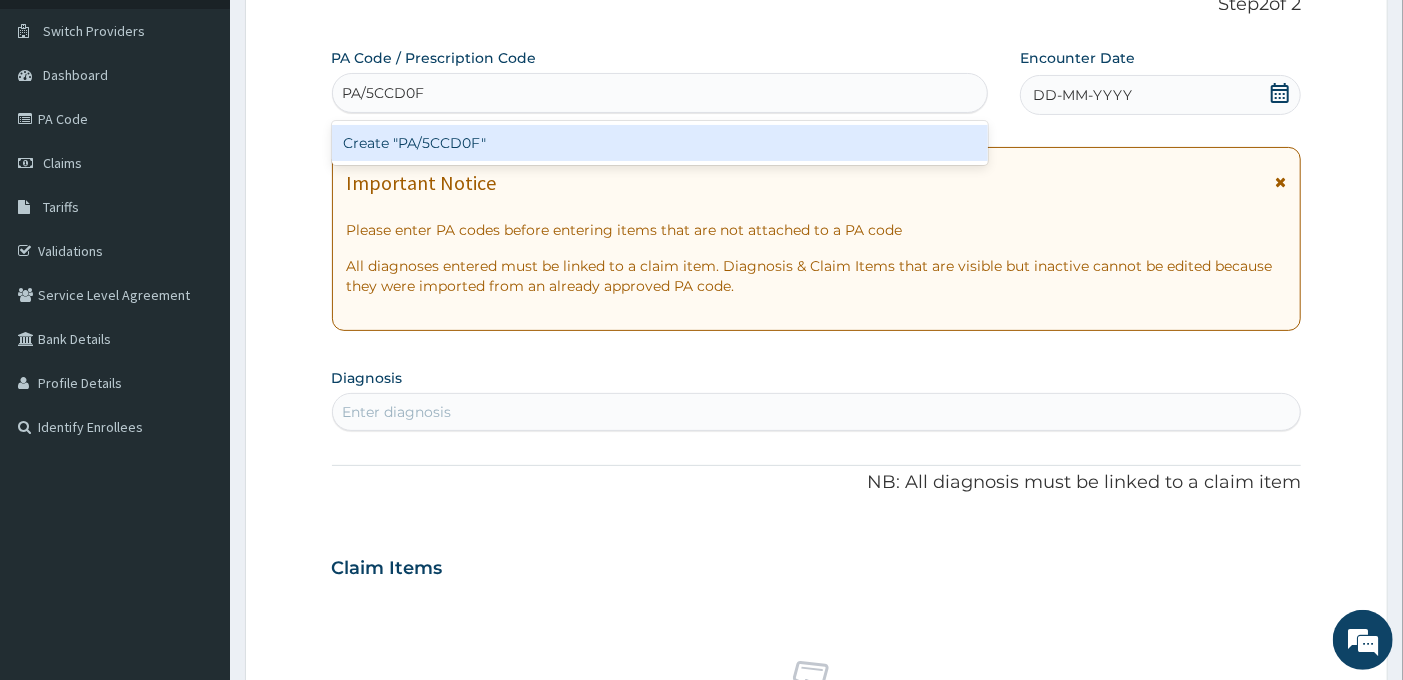 click on "Create "PA/5CCD0F"" at bounding box center (660, 143) 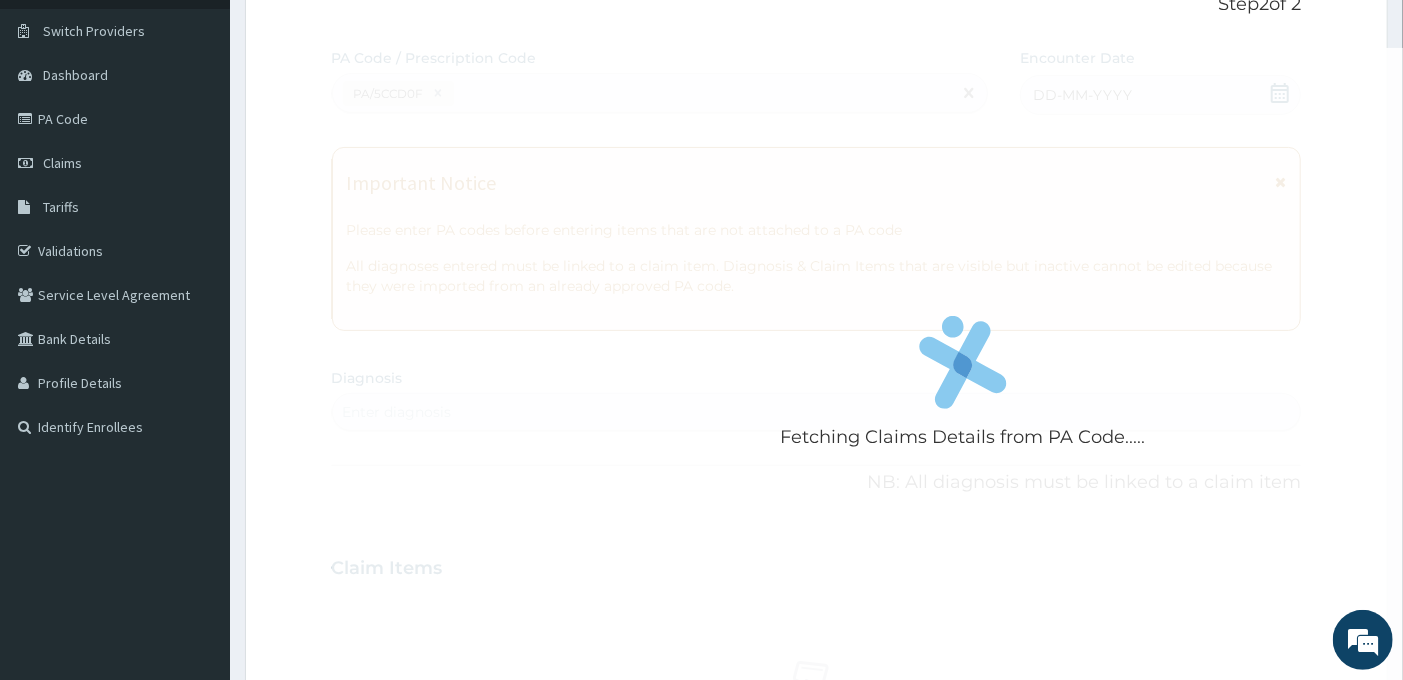 scroll, scrollTop: 1078, scrollLeft: 0, axis: vertical 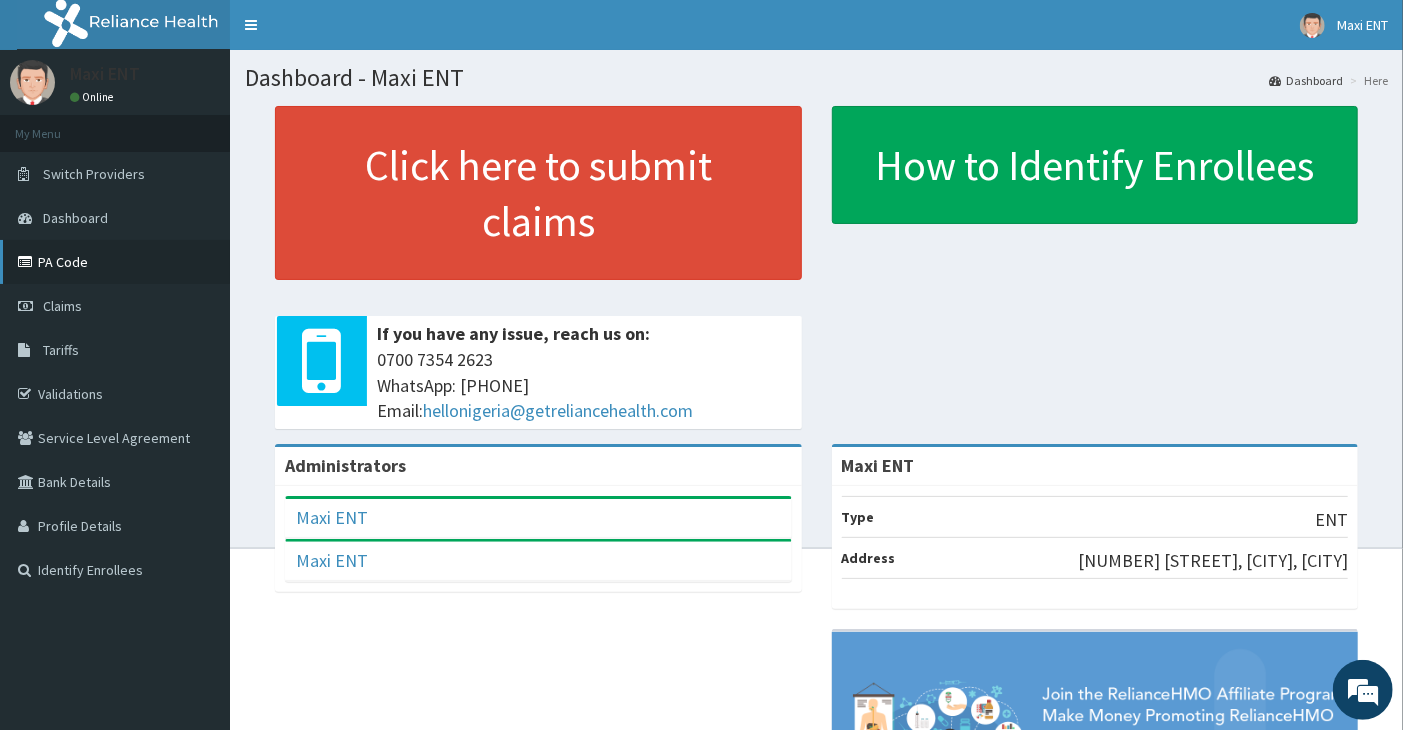 click on "PA Code" at bounding box center (115, 262) 